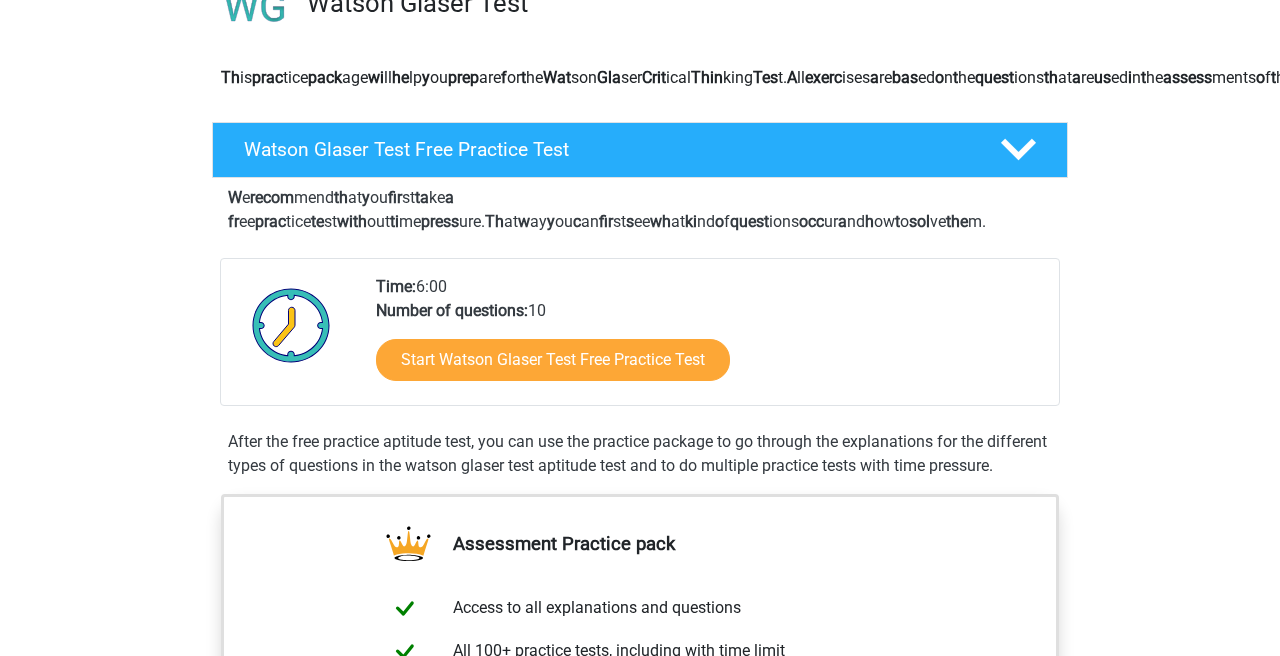 scroll, scrollTop: 184, scrollLeft: 0, axis: vertical 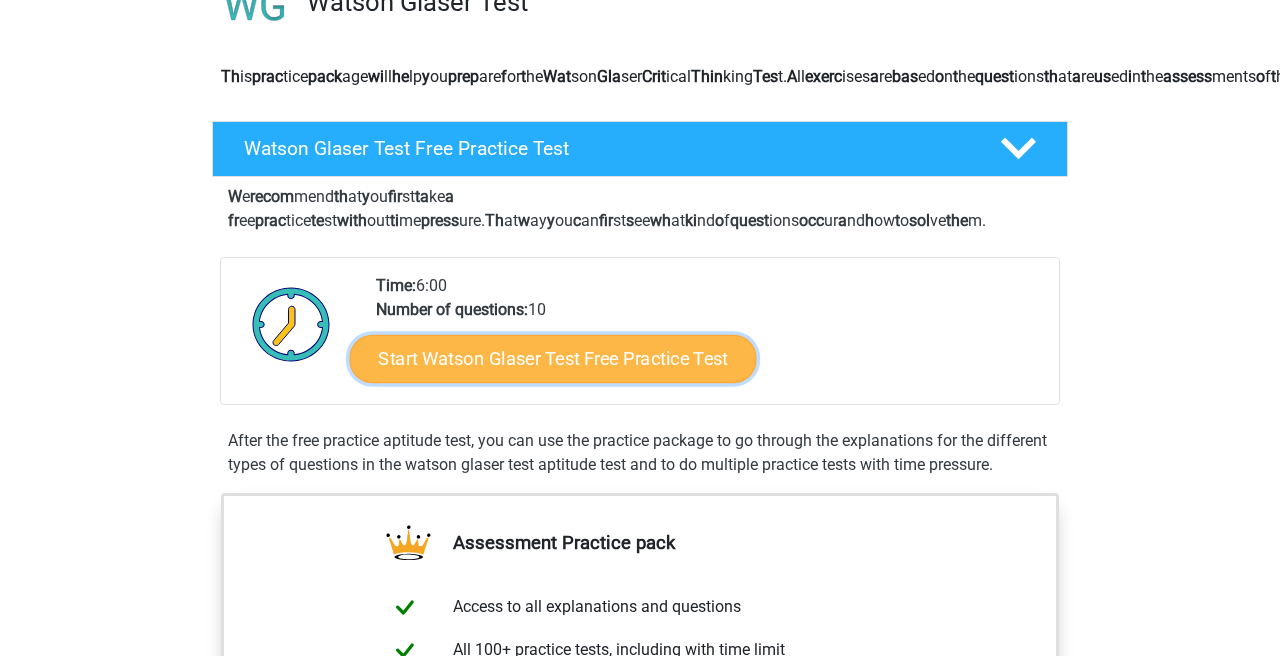 click on "Start Watson Glaser Test
Free Practice Test" at bounding box center (553, 359) 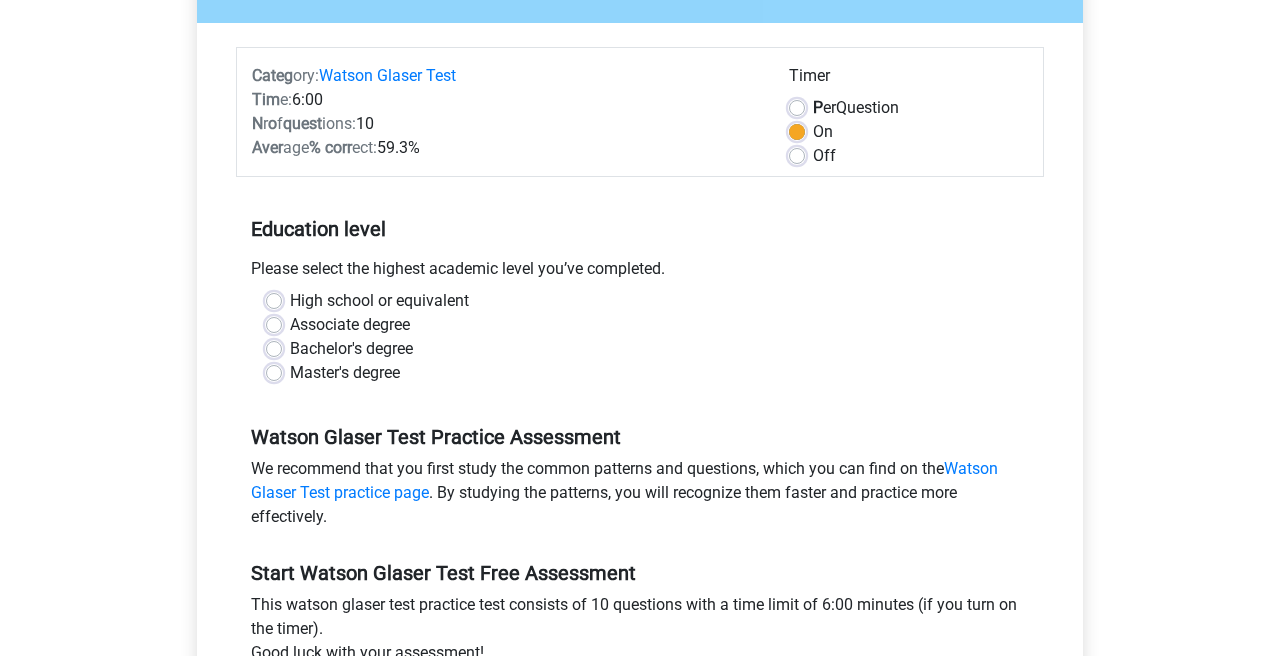 scroll, scrollTop: 224, scrollLeft: 0, axis: vertical 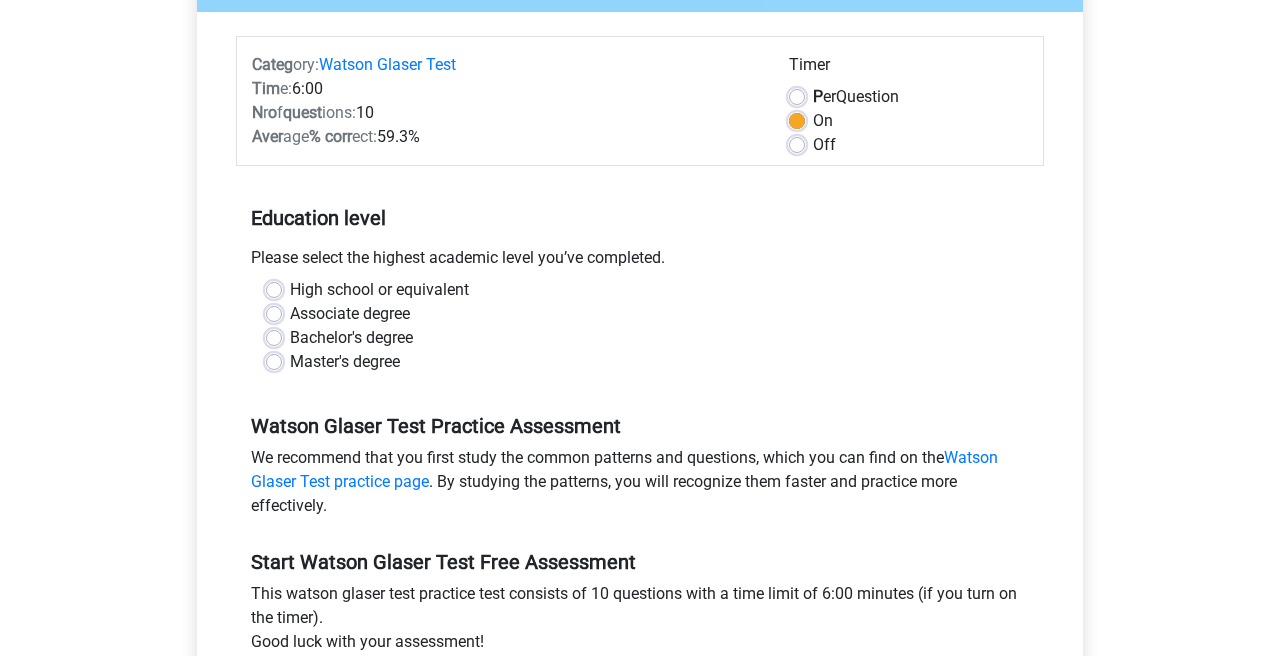 click on "High school or equivalent" at bounding box center [379, 290] 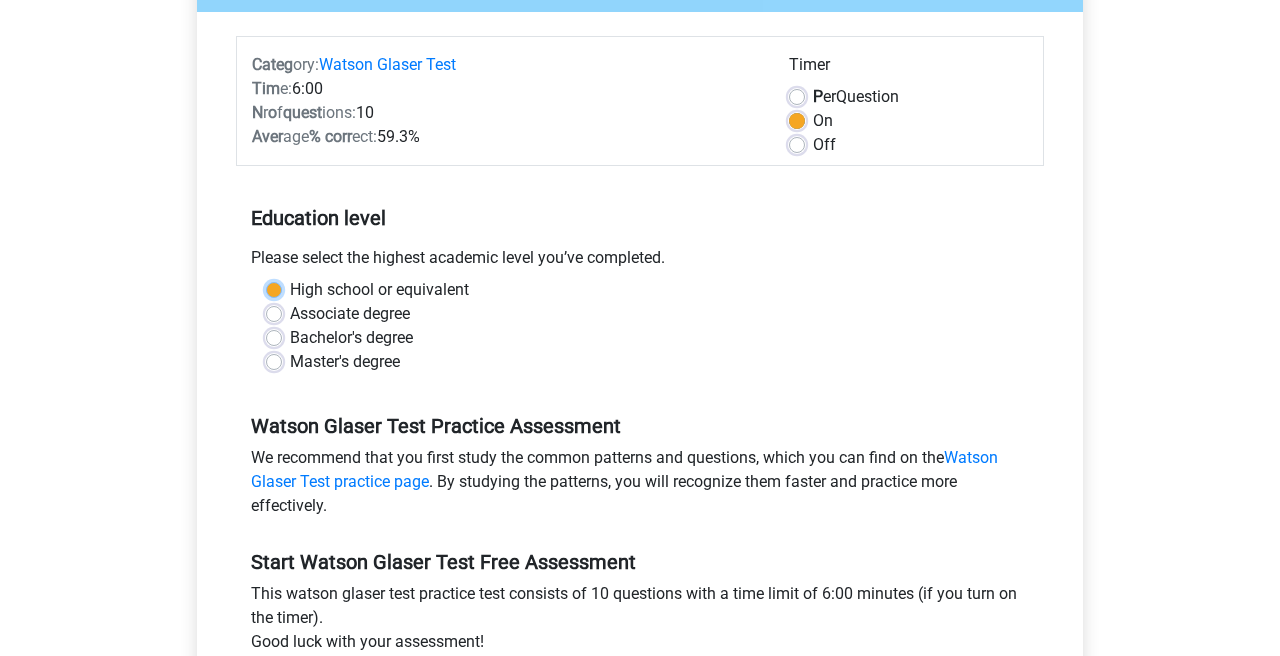 click on "High school or equivalent" at bounding box center (274, 288) 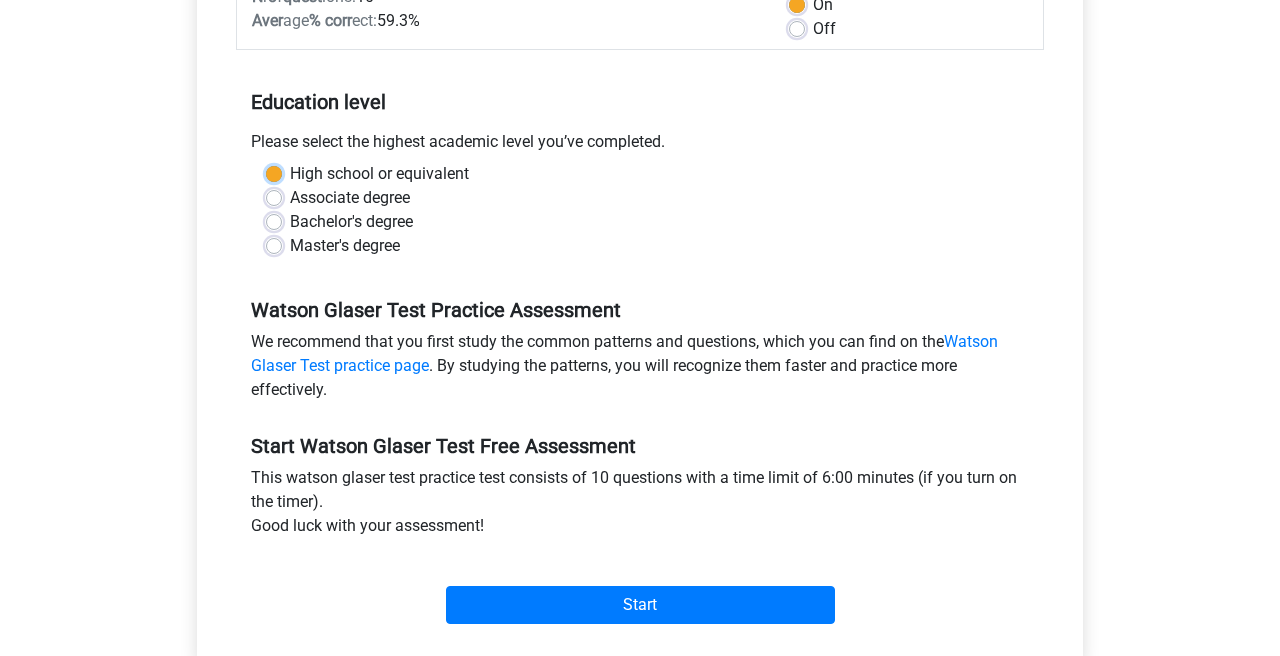 scroll, scrollTop: 359, scrollLeft: 0, axis: vertical 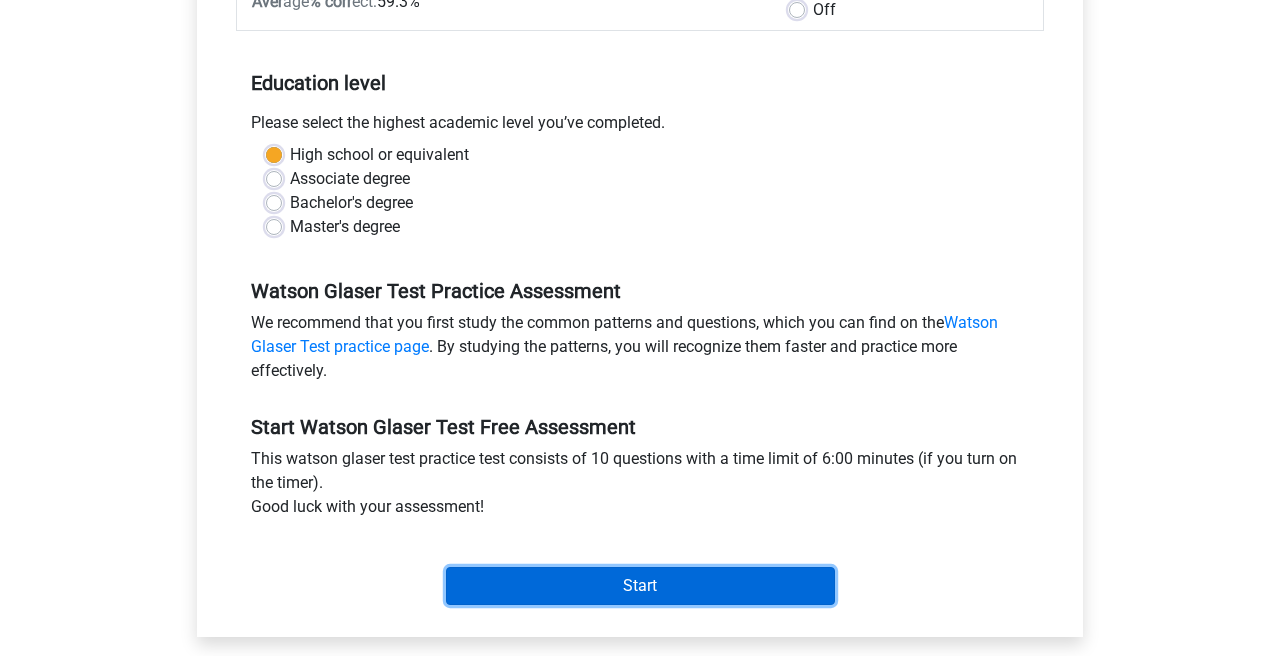 click on "Start" at bounding box center (640, 586) 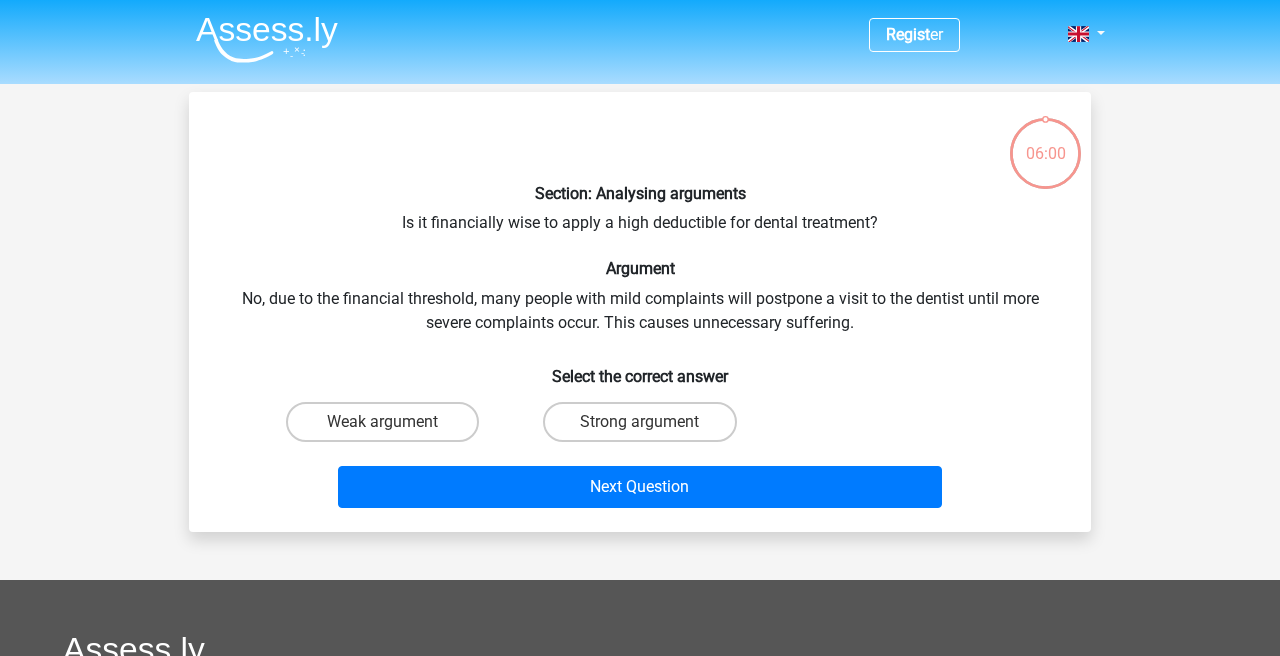 scroll, scrollTop: 0, scrollLeft: 0, axis: both 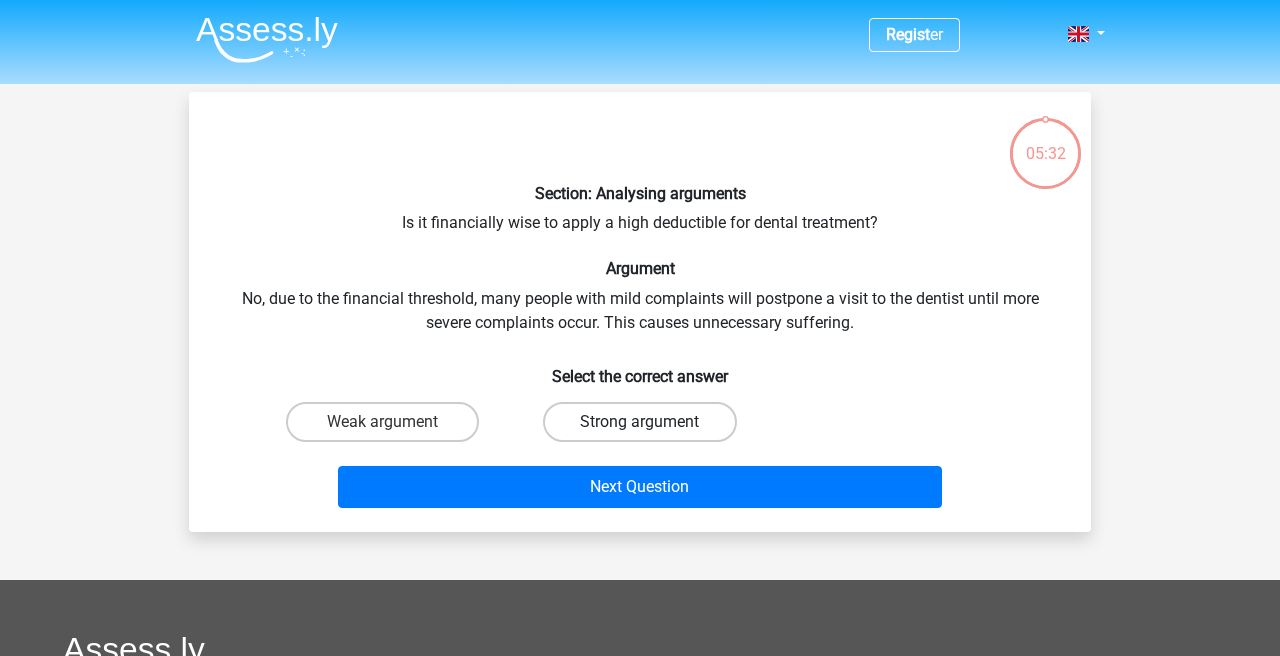 click on "Strong argument" at bounding box center [639, 422] 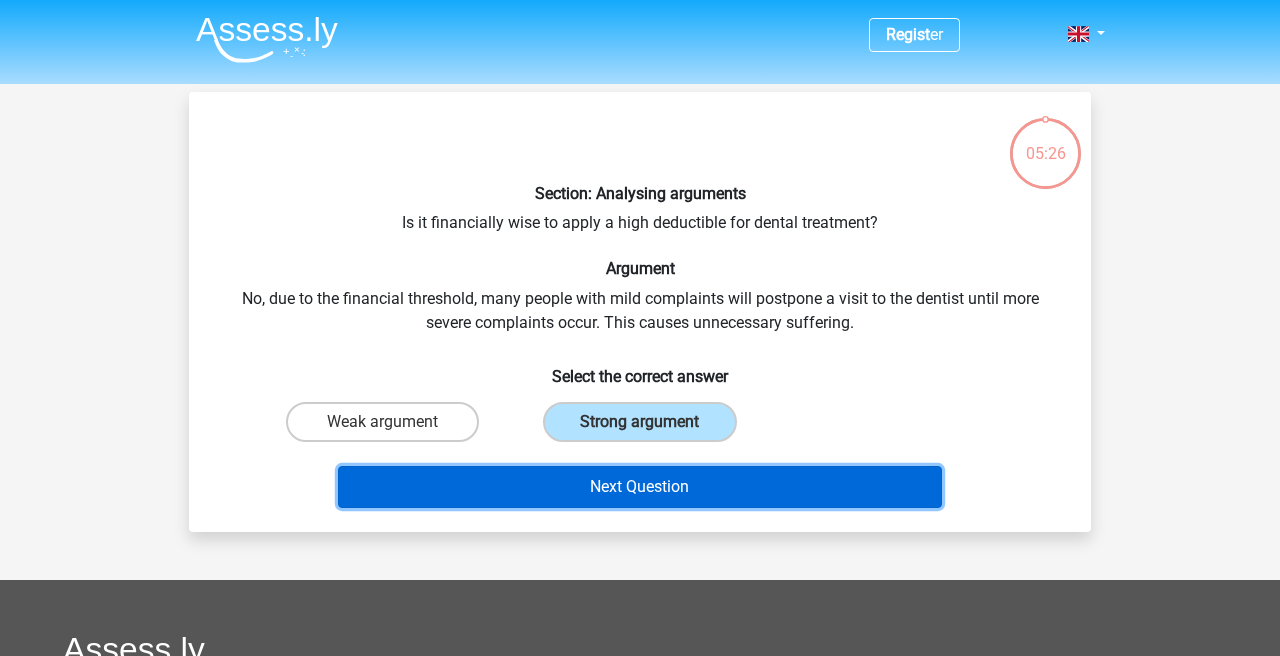 click on "Next Question" at bounding box center (640, 487) 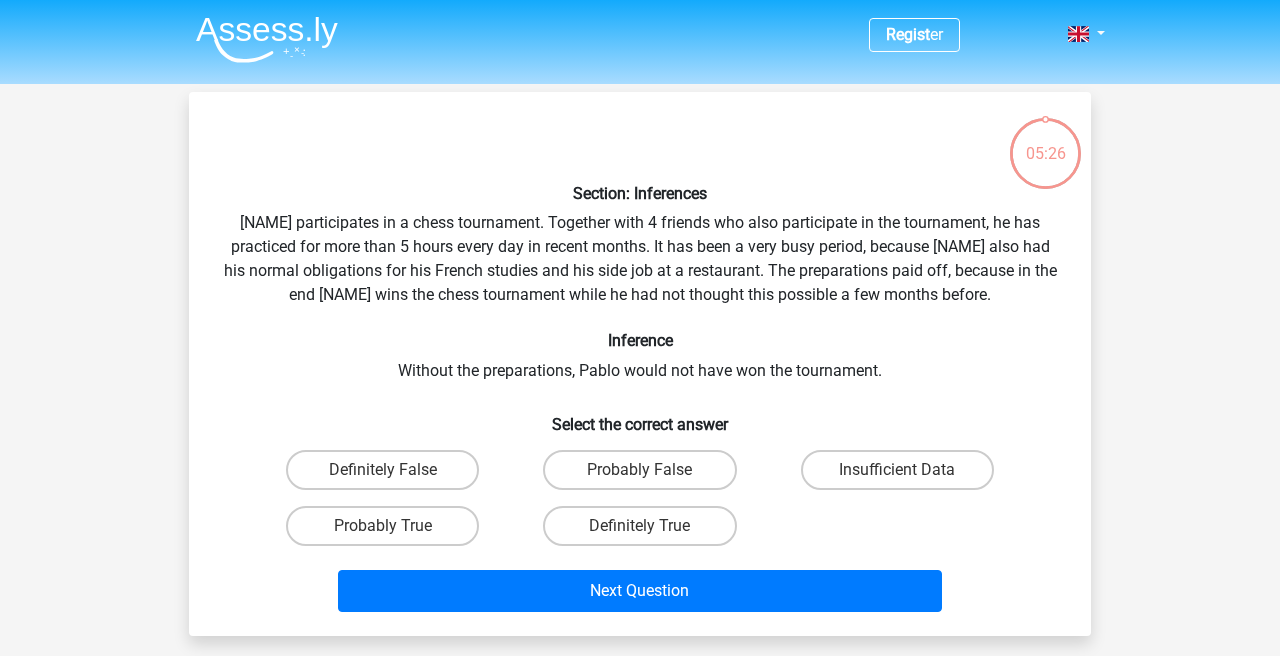 scroll, scrollTop: 92, scrollLeft: 0, axis: vertical 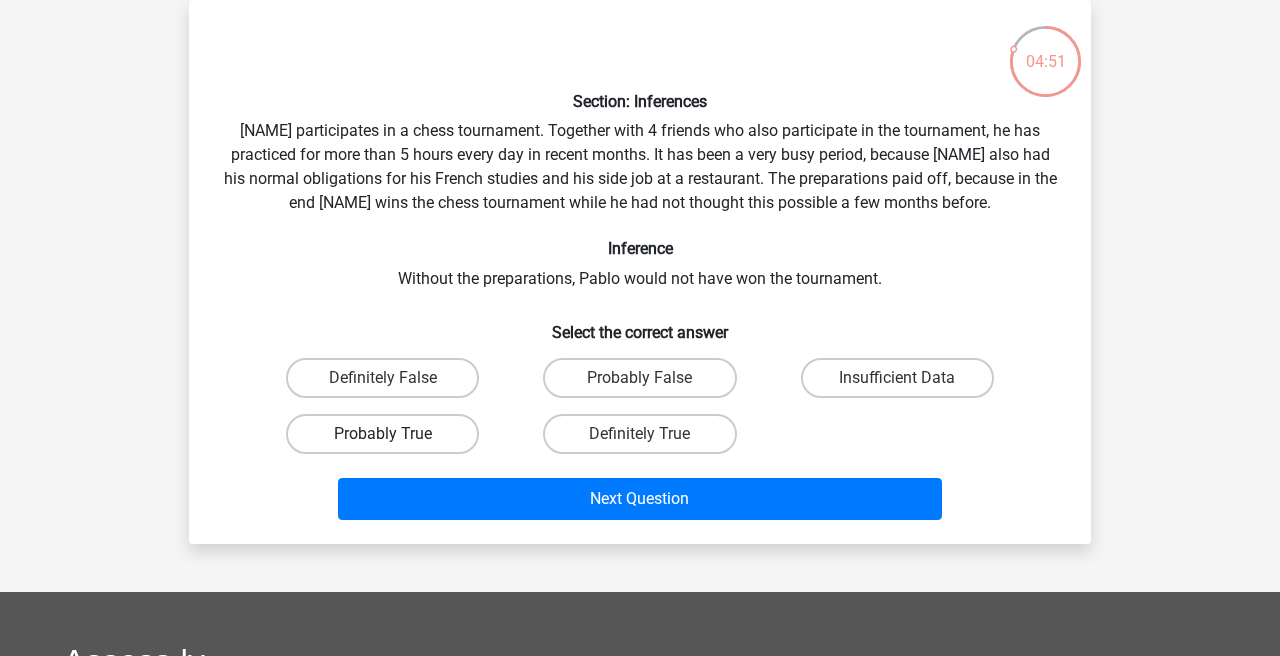 click on "Probably True" at bounding box center [382, 434] 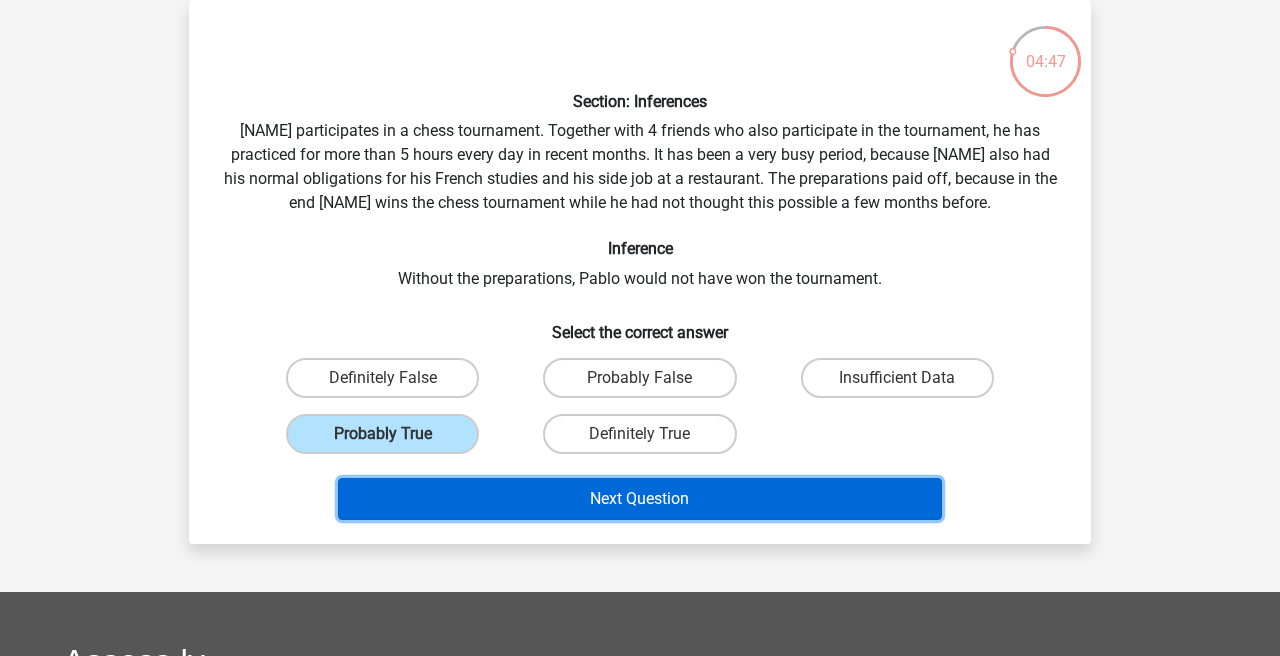 click on "Next Question" at bounding box center [640, 499] 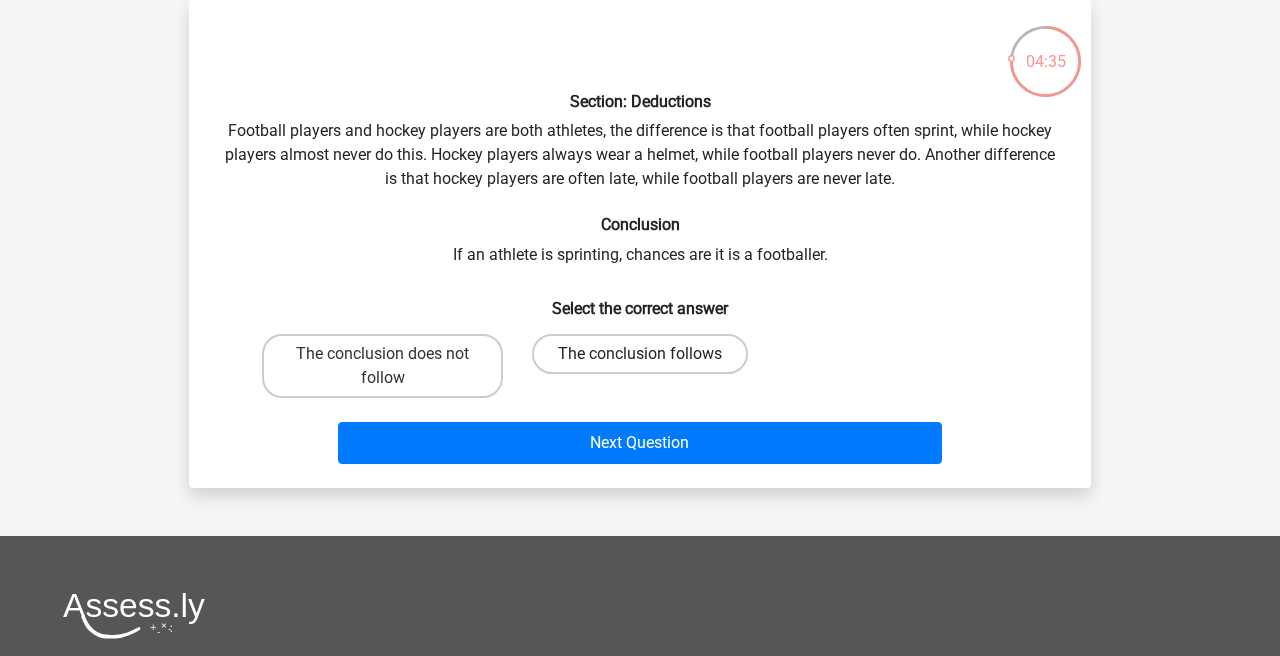 click on "The conclusion follows" at bounding box center (640, 354) 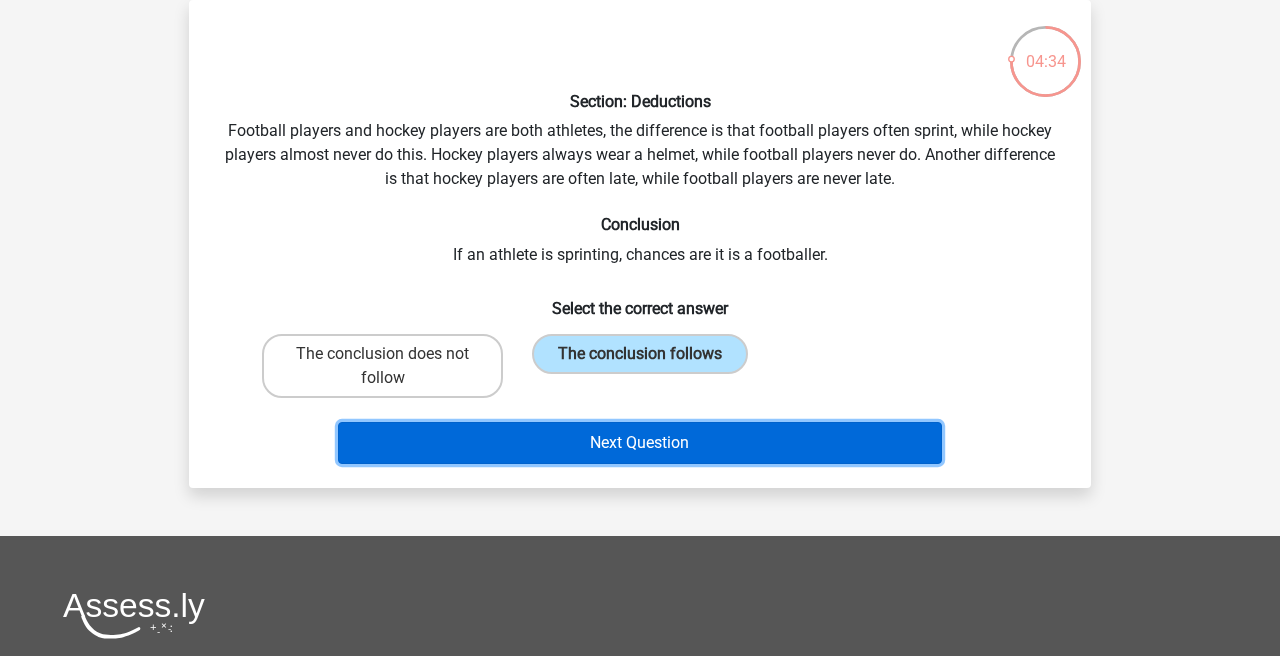 click on "Next Question" at bounding box center (640, 443) 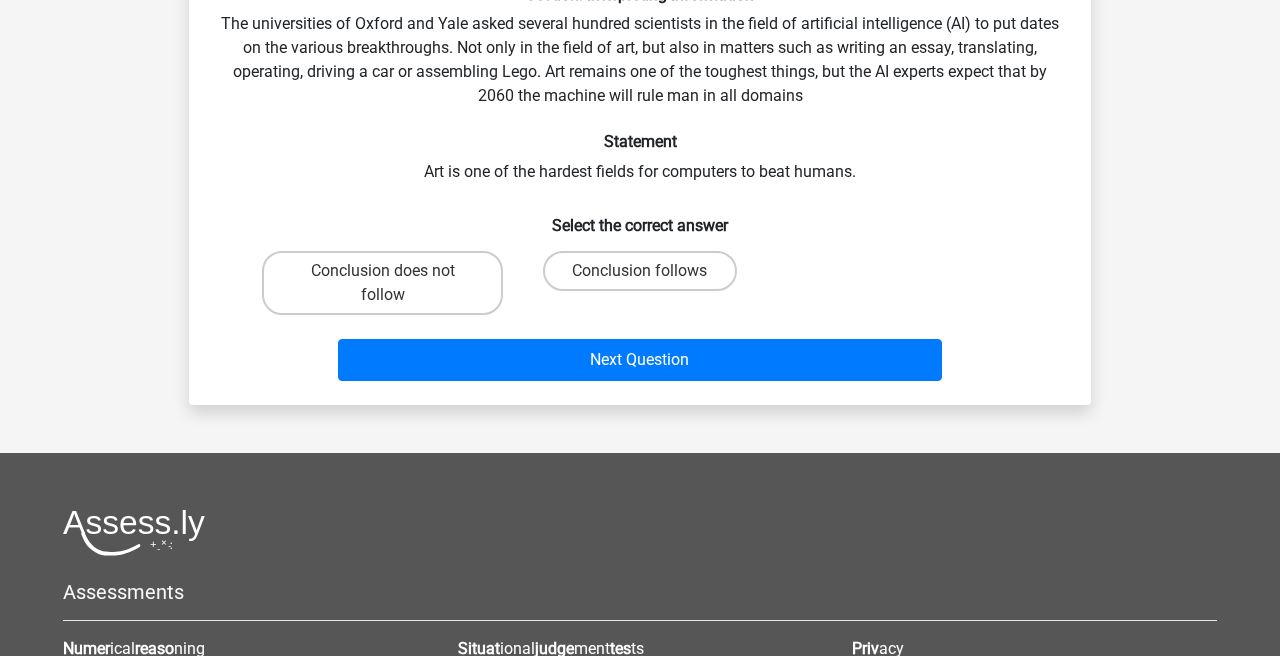 scroll, scrollTop: 187, scrollLeft: 0, axis: vertical 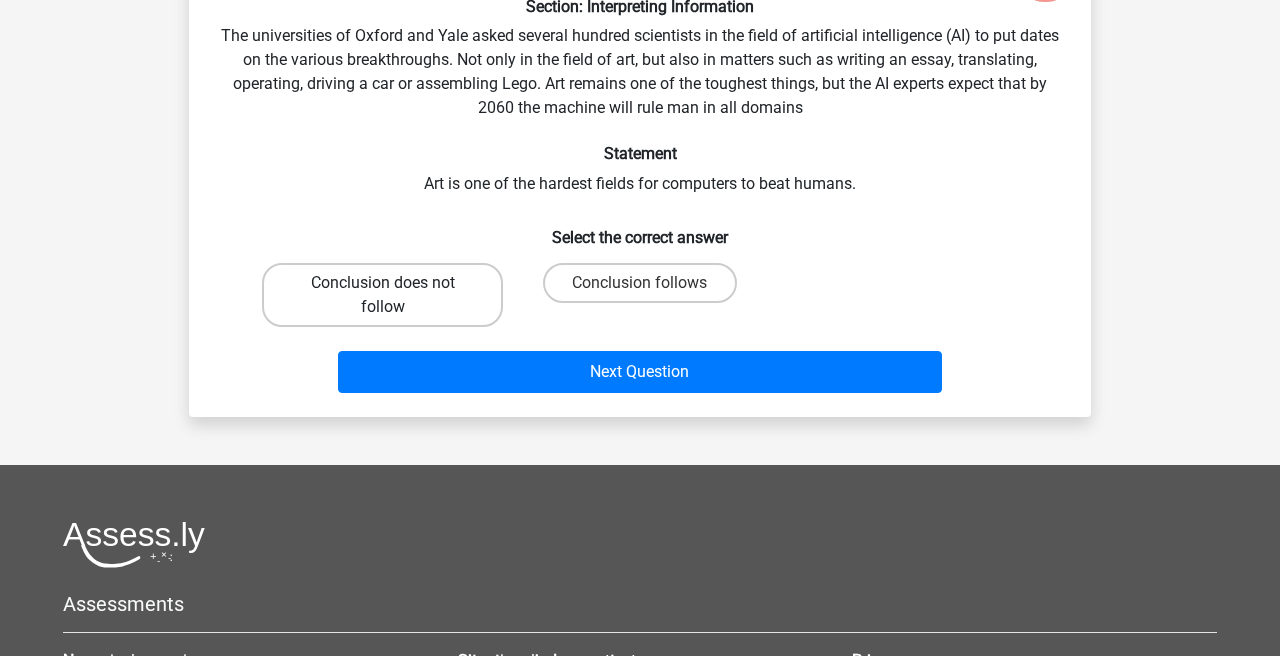 click on "Conclusion does not follow" at bounding box center [382, 295] 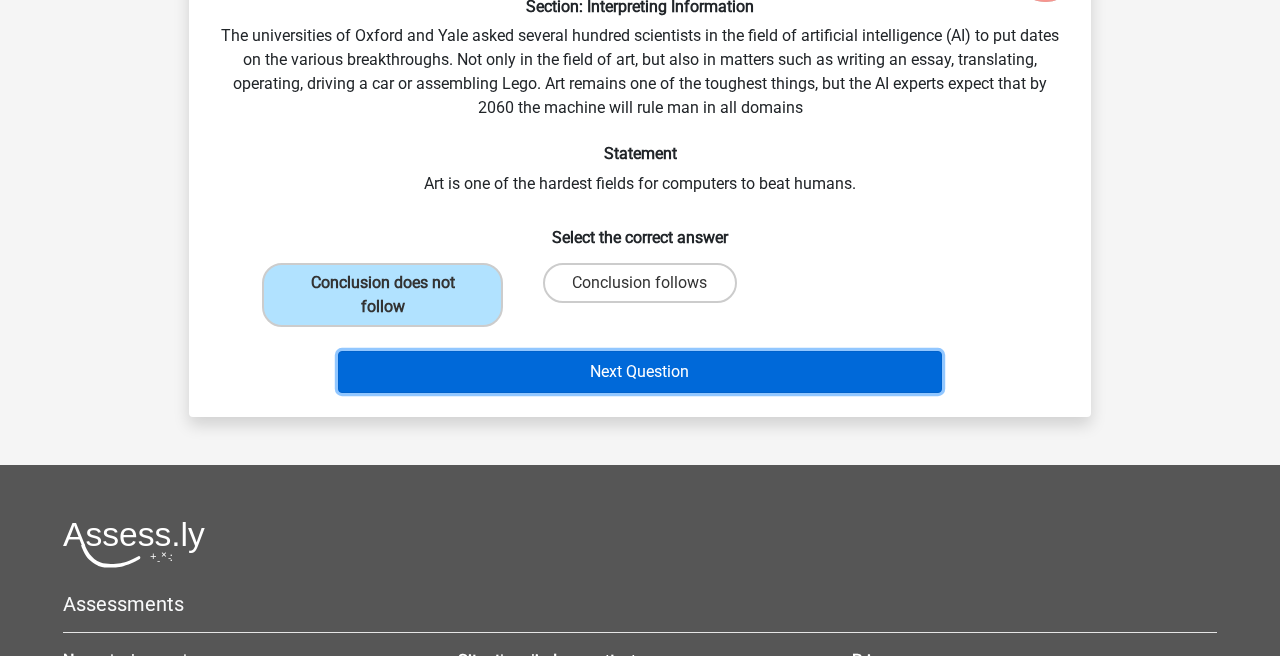 click on "Next Question" at bounding box center (640, 372) 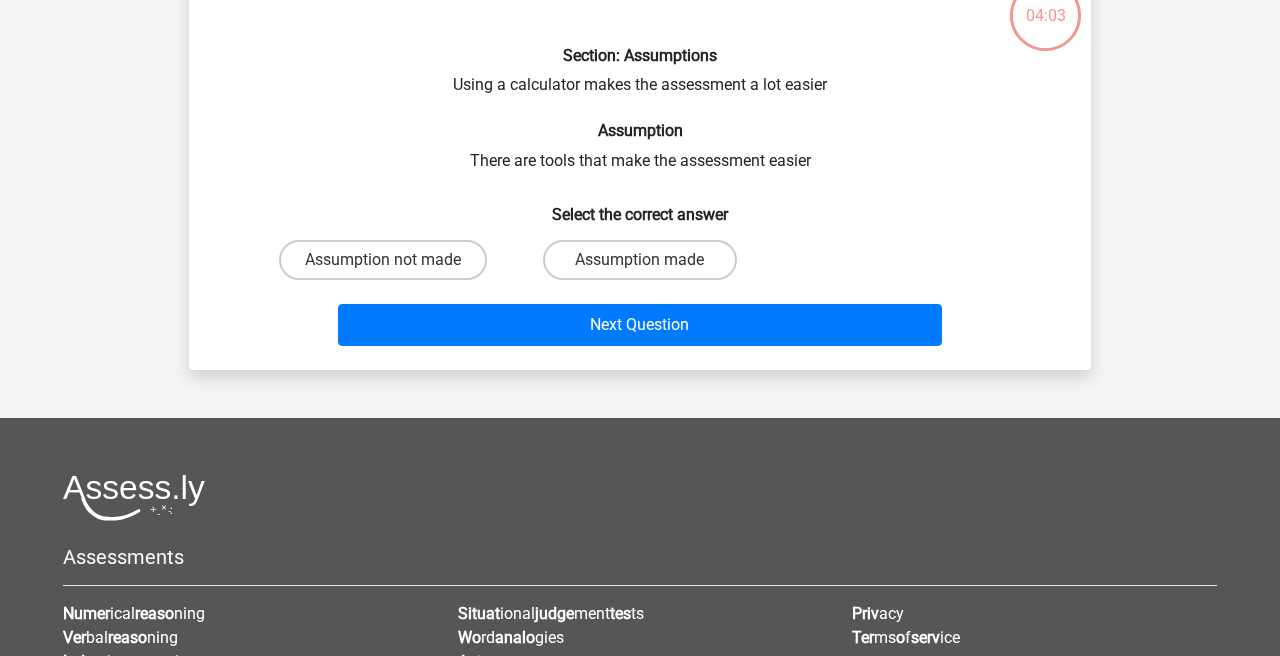 scroll, scrollTop: 92, scrollLeft: 0, axis: vertical 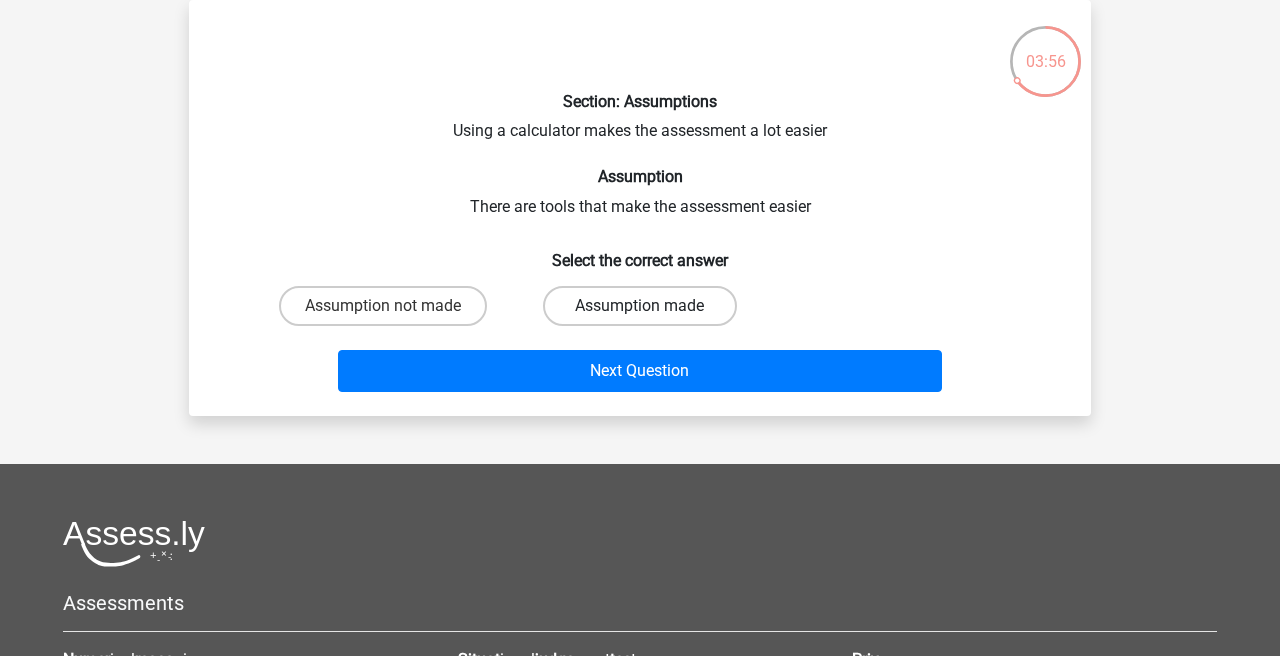 click on "Assumption made" at bounding box center (639, 306) 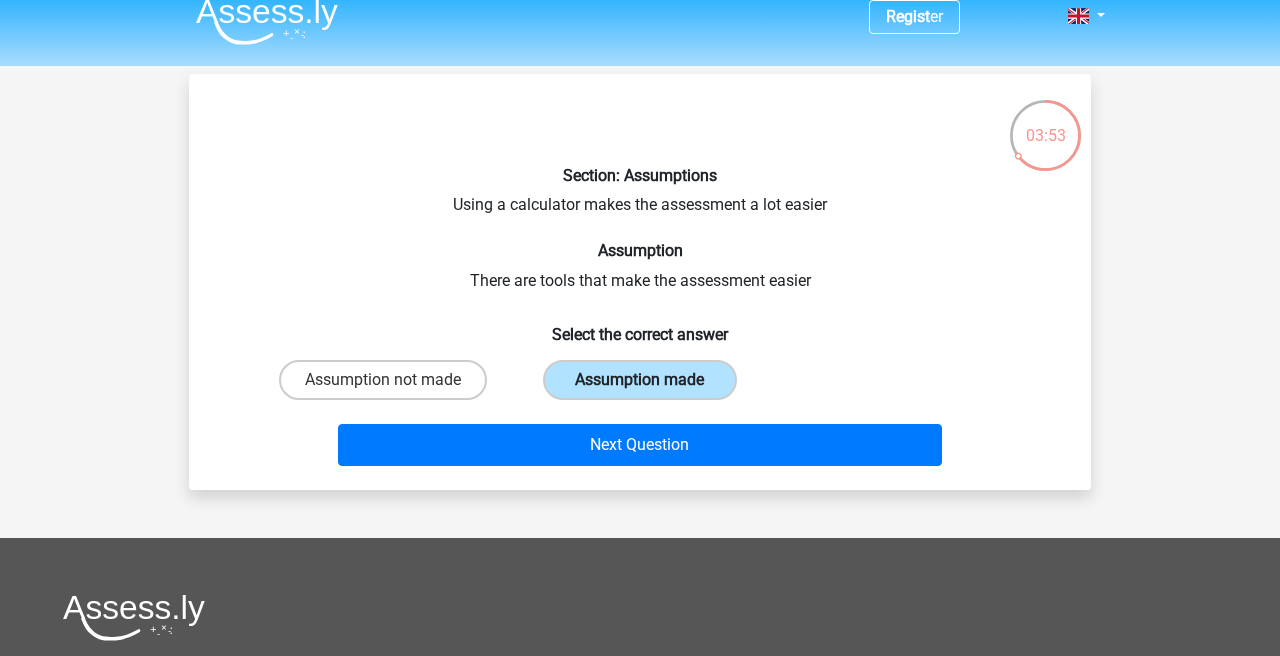scroll, scrollTop: 0, scrollLeft: 0, axis: both 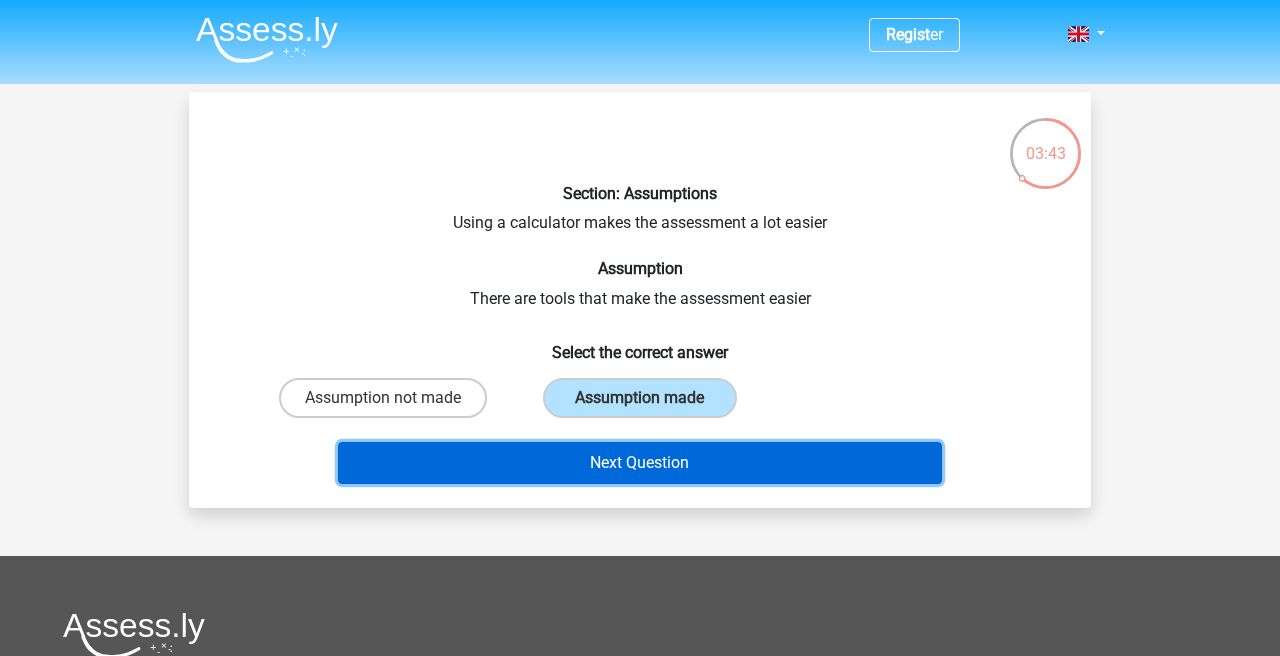 click on "Next Question" at bounding box center (640, 463) 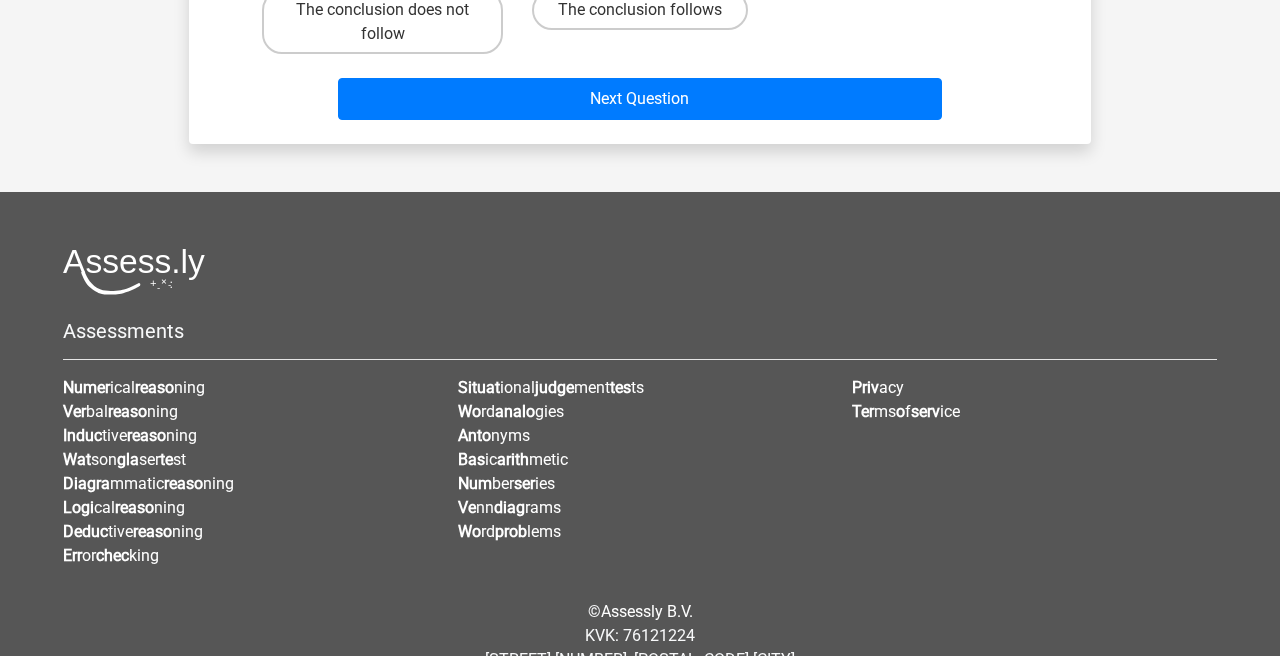 scroll, scrollTop: 0, scrollLeft: 0, axis: both 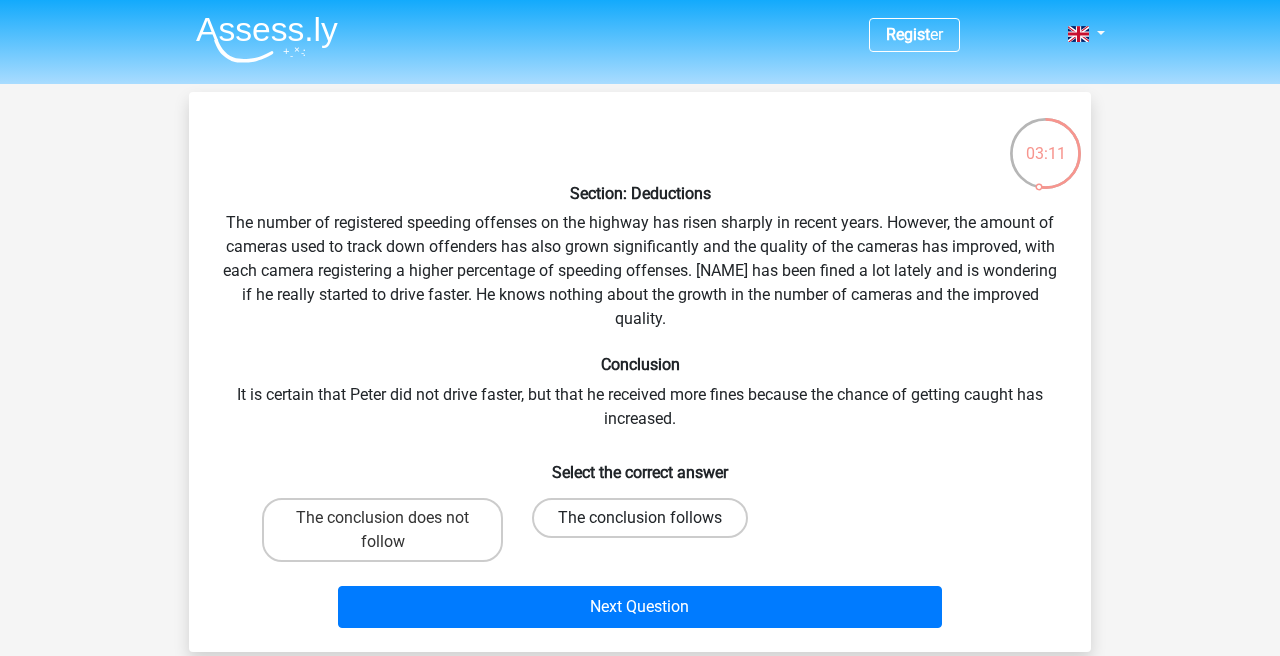 click on "The conclusion follows" at bounding box center [640, 518] 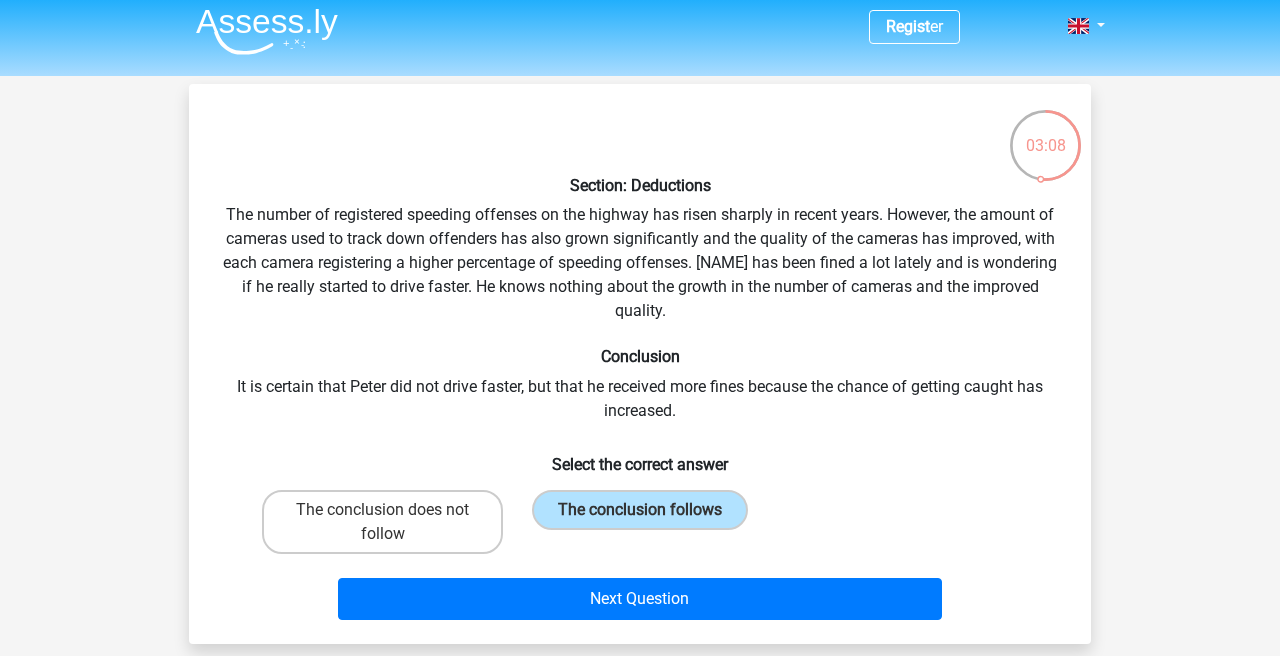scroll, scrollTop: 9, scrollLeft: 0, axis: vertical 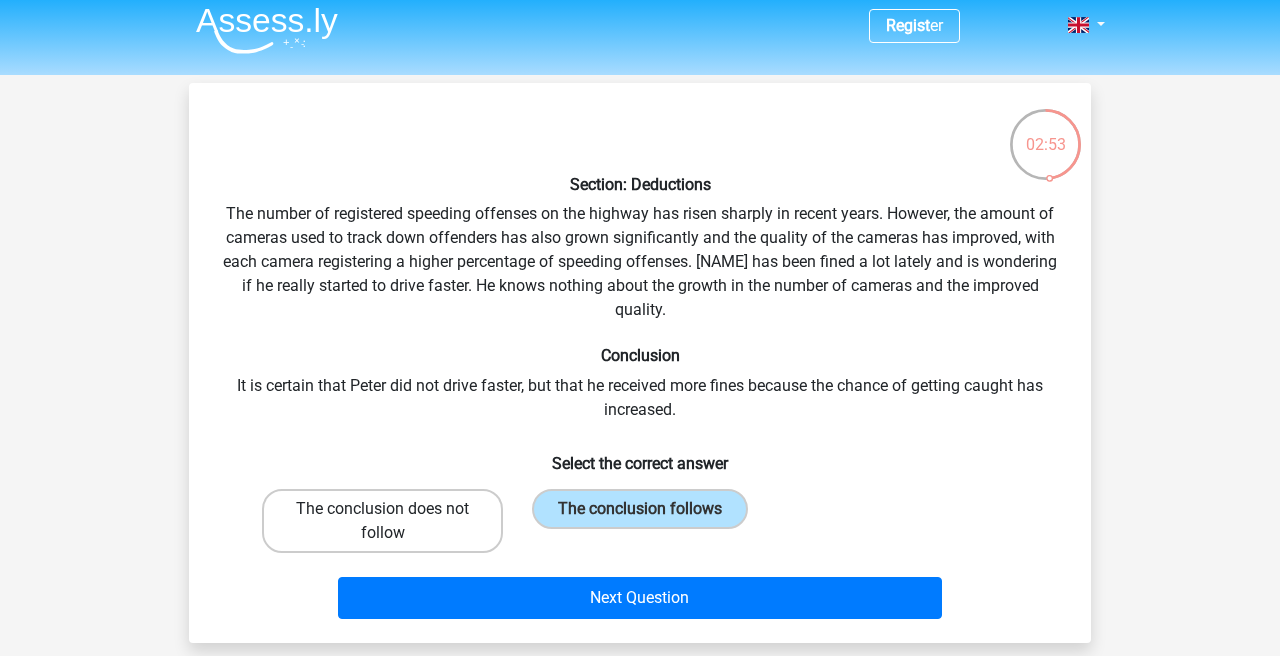 click on "The conclusion does not follow" at bounding box center (382, 521) 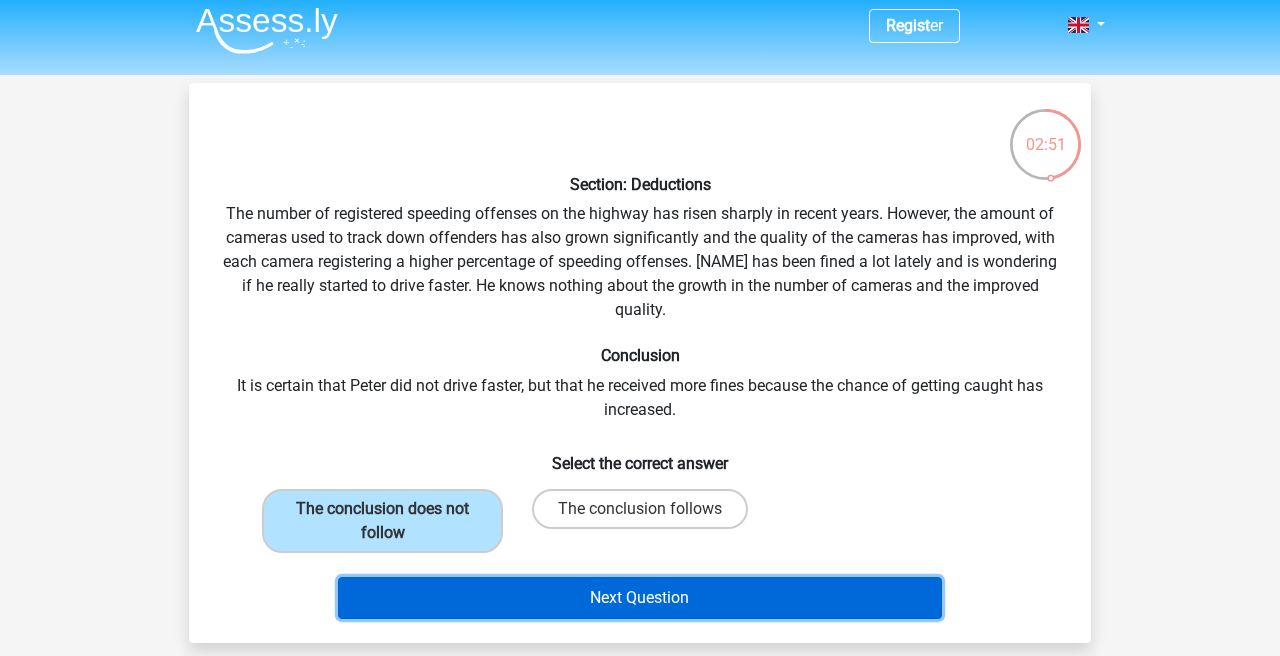click on "Next Question" at bounding box center [640, 598] 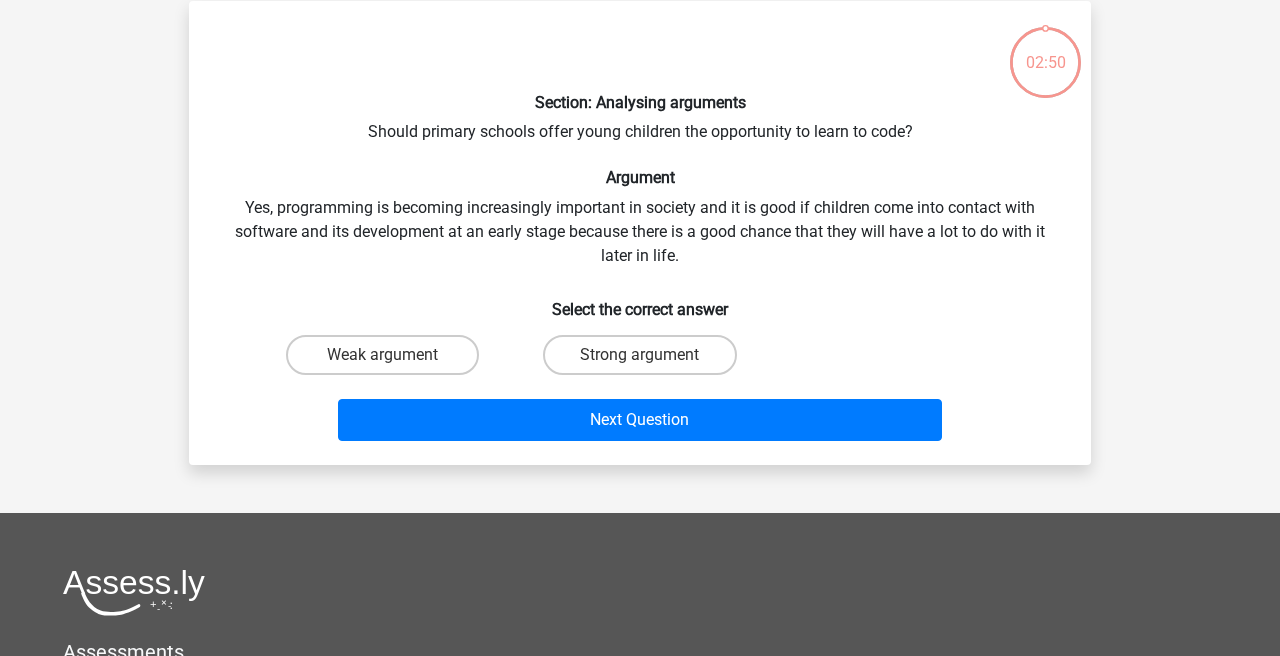 scroll, scrollTop: 92, scrollLeft: 0, axis: vertical 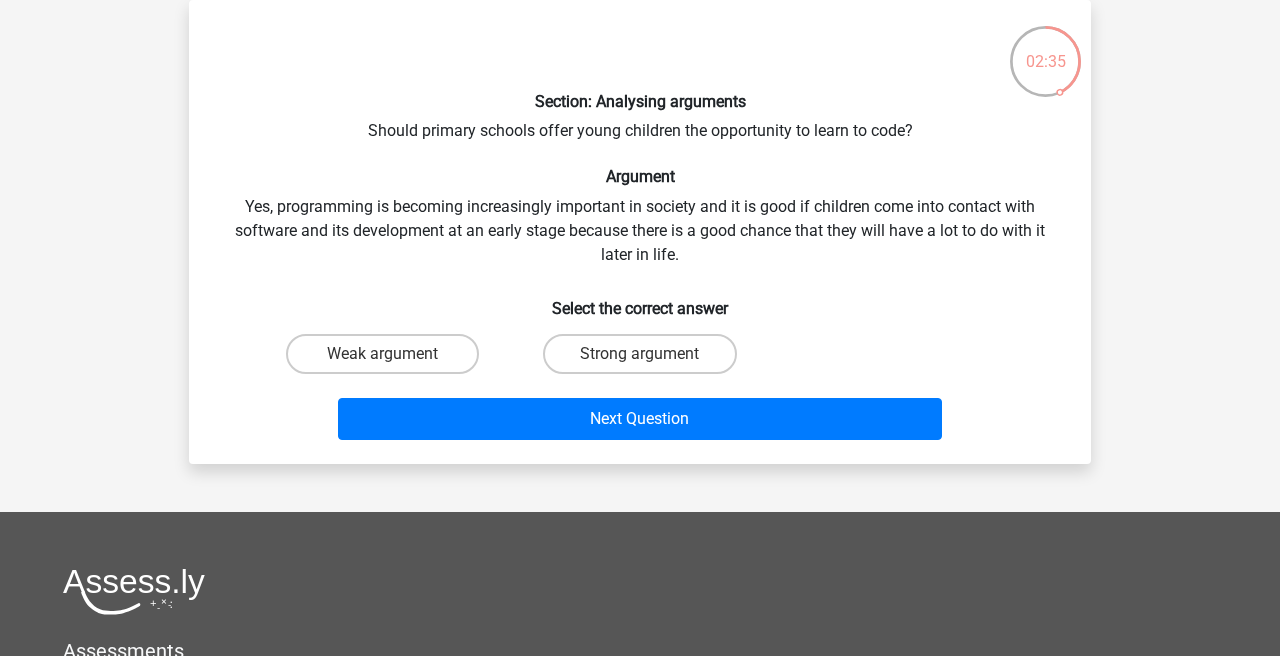 click on "Strong argument" at bounding box center (646, 360) 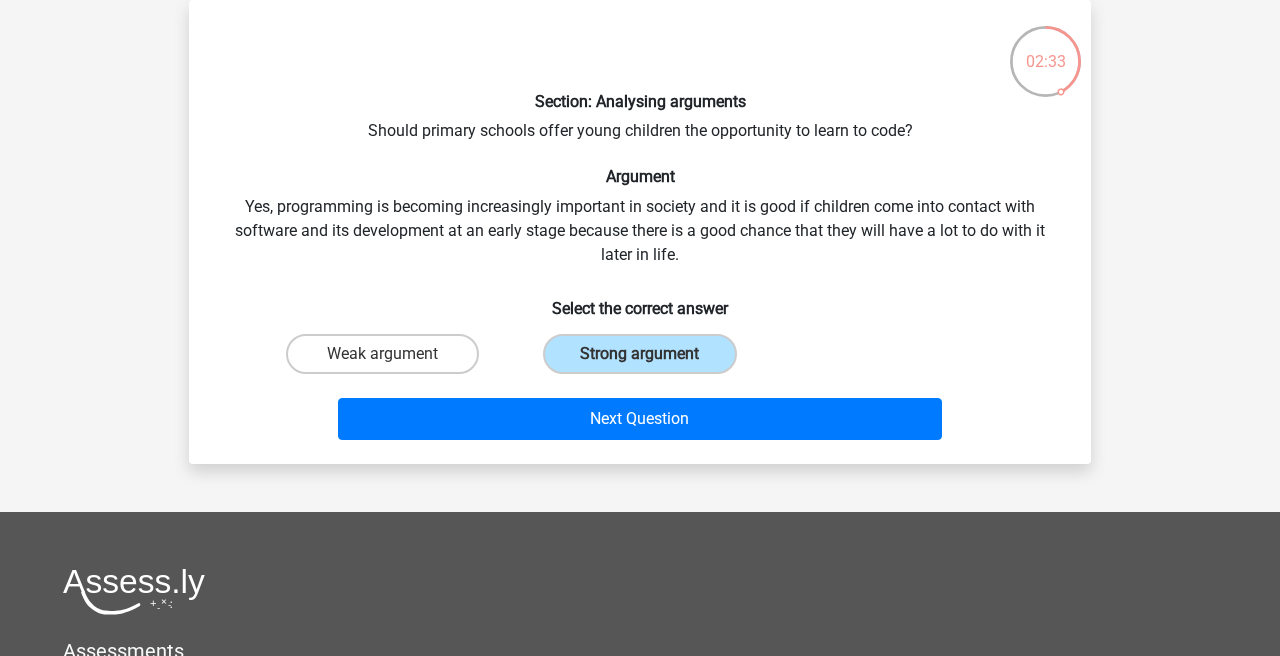 click on "Next Question" at bounding box center [640, 415] 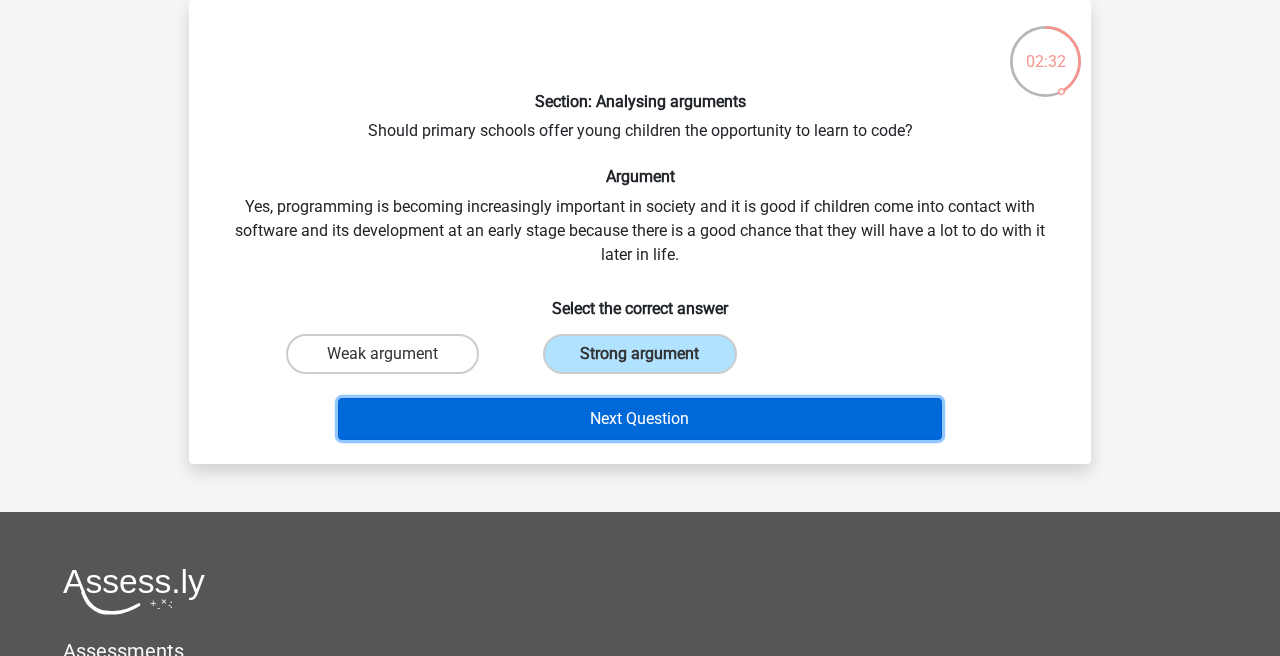 click on "Next Question" at bounding box center (640, 419) 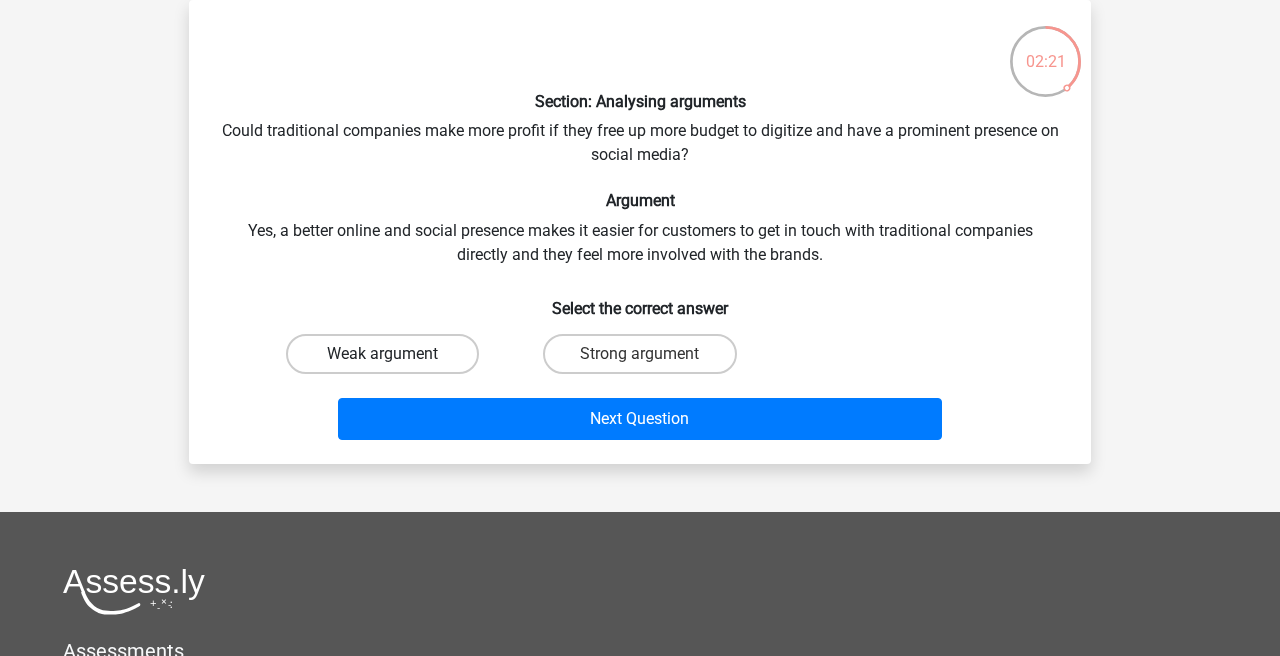 click on "Weak argument" at bounding box center [382, 354] 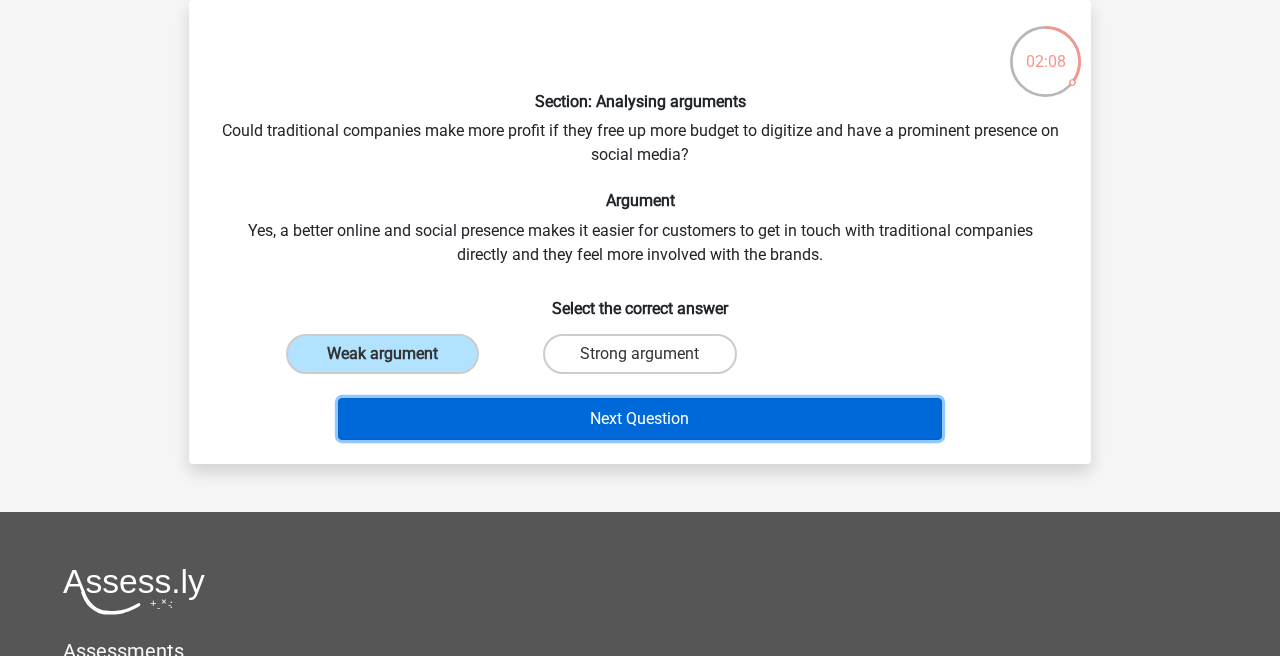 click on "Next Question" at bounding box center [640, 419] 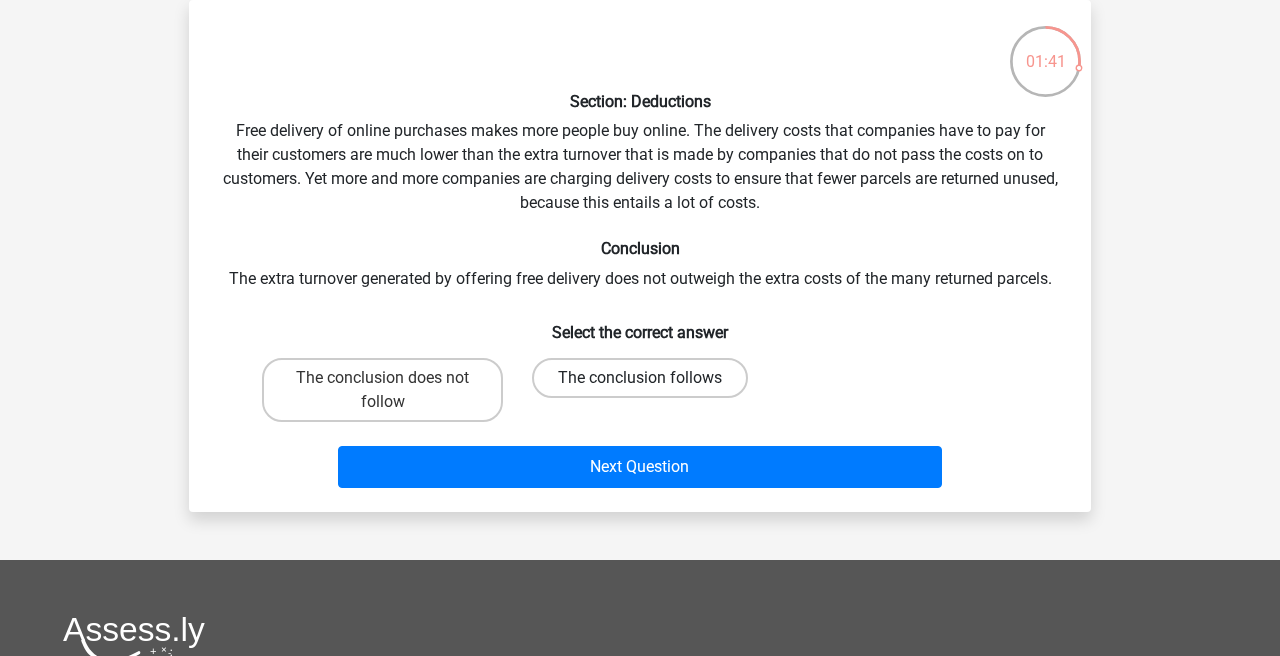 click on "The conclusion follows" at bounding box center [640, 378] 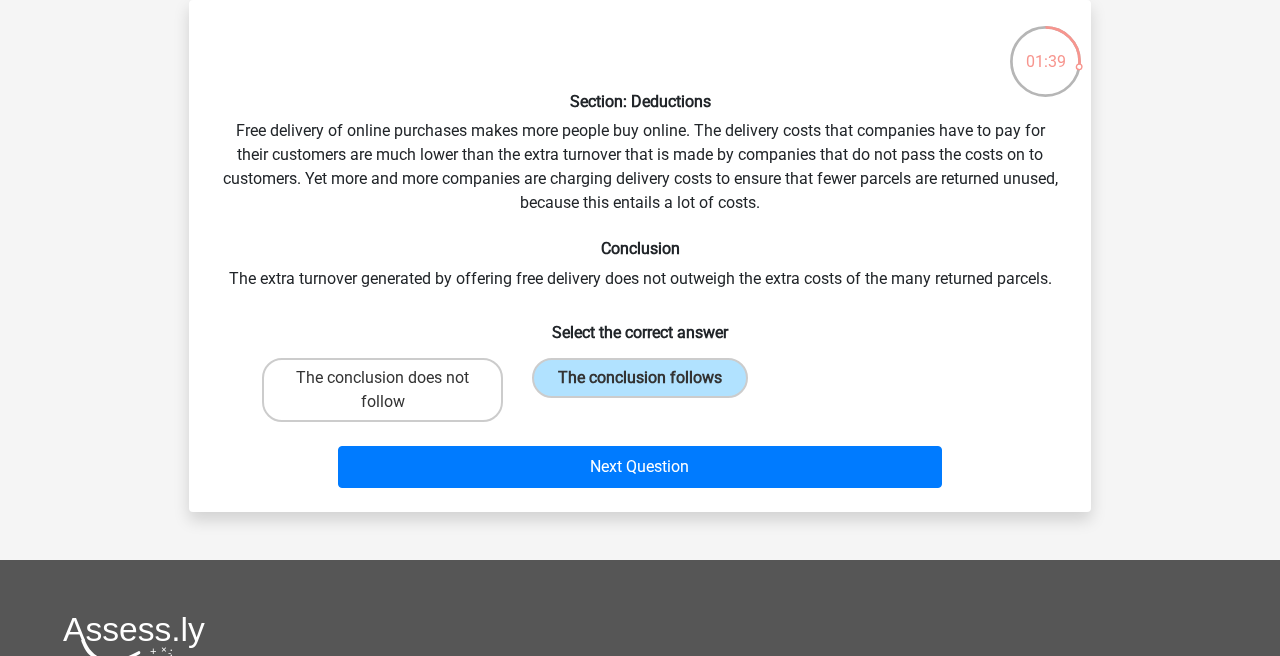click on "Section: Deductions Free delivery of online purchases makes more people buy online. The delivery costs that companies have to pay for their customers are much lower than the extra turnover that is made by companies that do not pass the costs on to customers. Yet more and more companies are charging delivery costs to ensure that fewer parcels are returned unused, because this entails a lot of costs. Conclusion The extra turnover generated by offering free delivery does not outweigh the extra costs of the many returned parcels.
Select the correct answer
The conclusion does not follow" at bounding box center (640, 256) 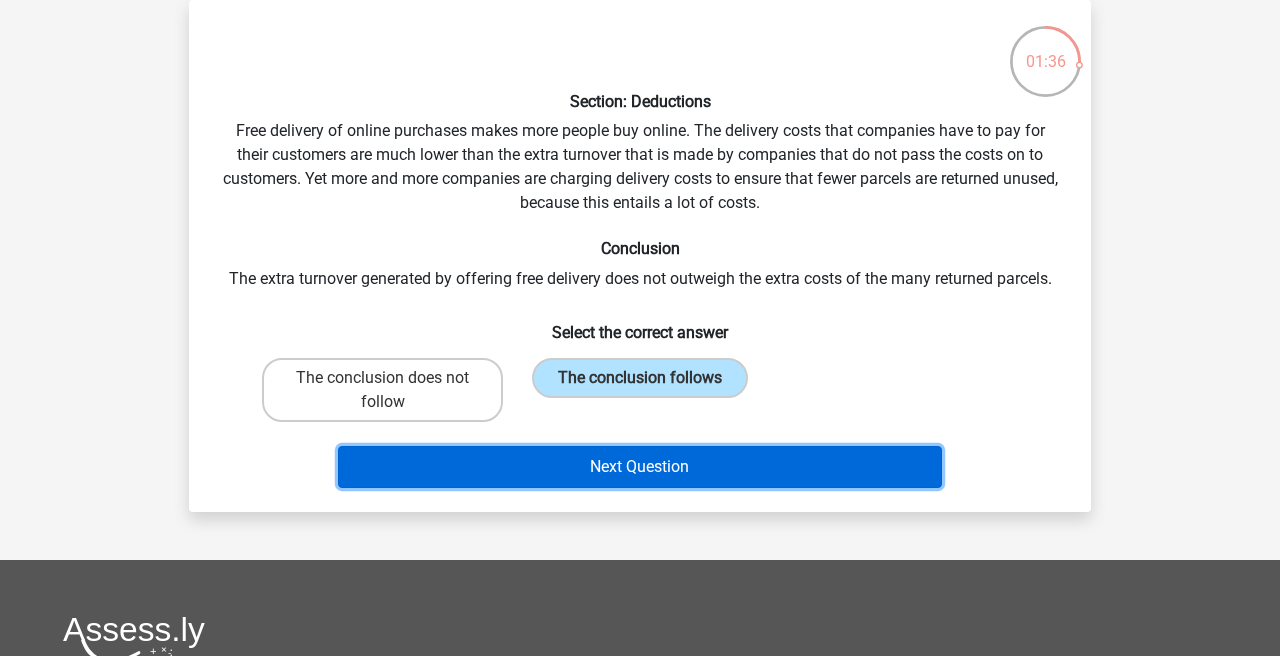 drag, startPoint x: 693, startPoint y: 460, endPoint x: 546, endPoint y: 419, distance: 152.61061 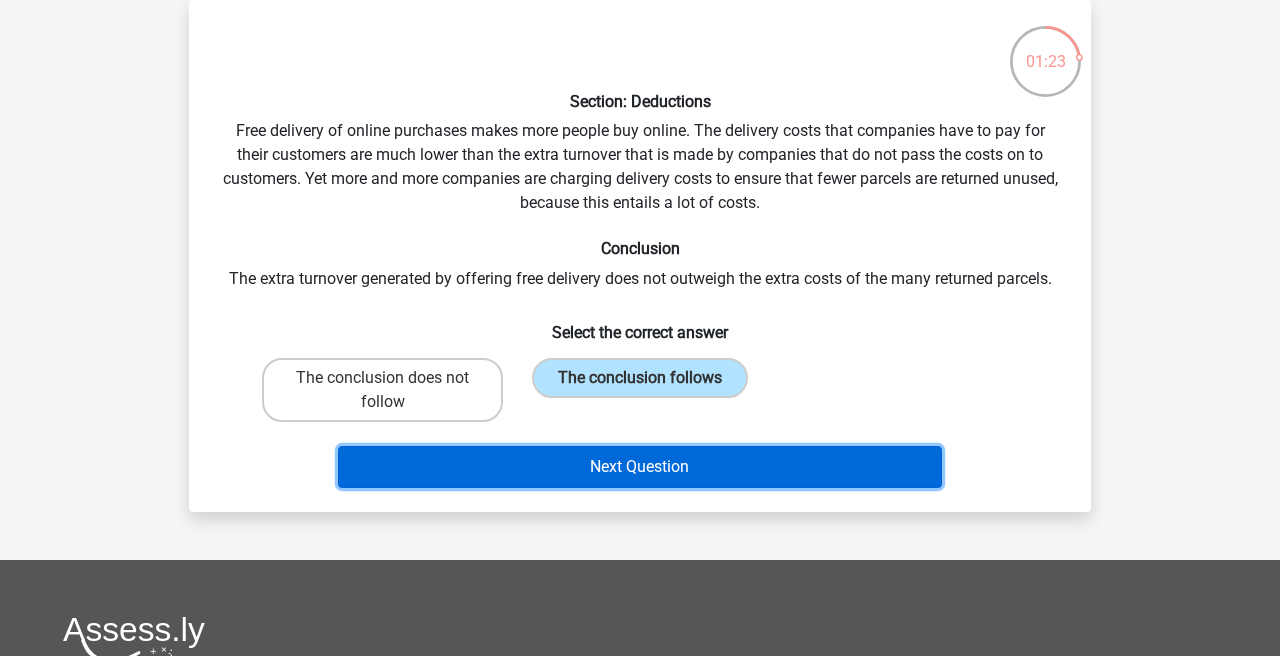 click on "Next Question" at bounding box center [640, 467] 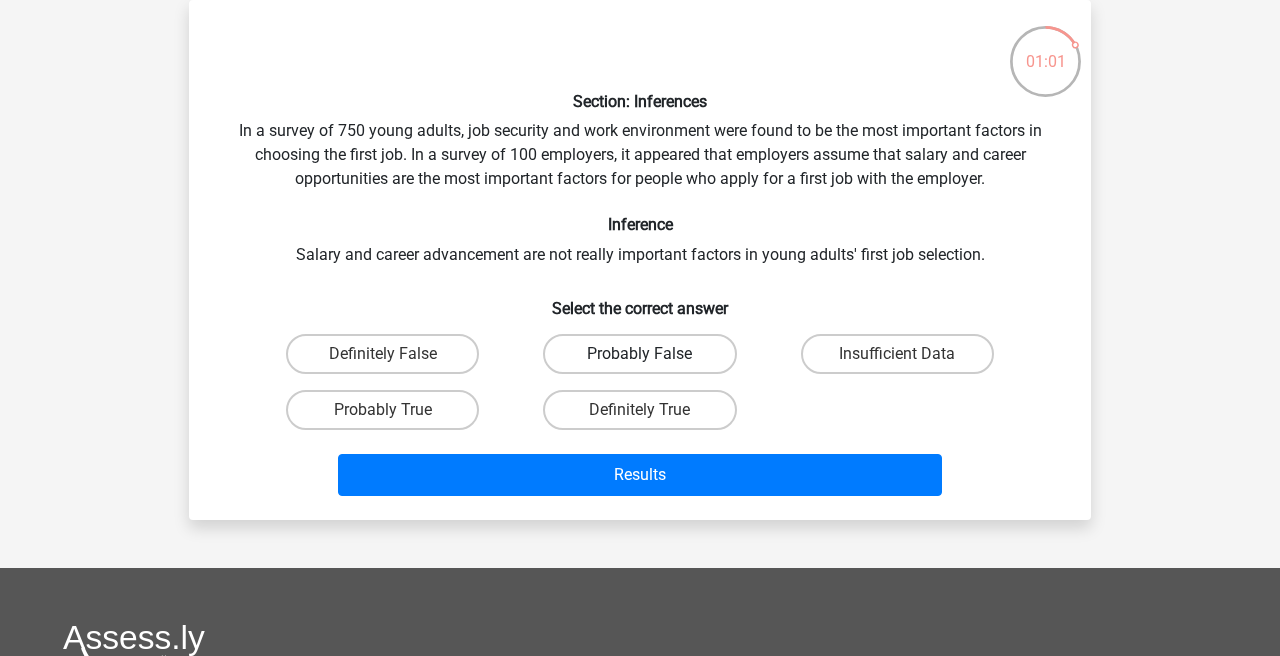 click on "Probably False" at bounding box center [639, 354] 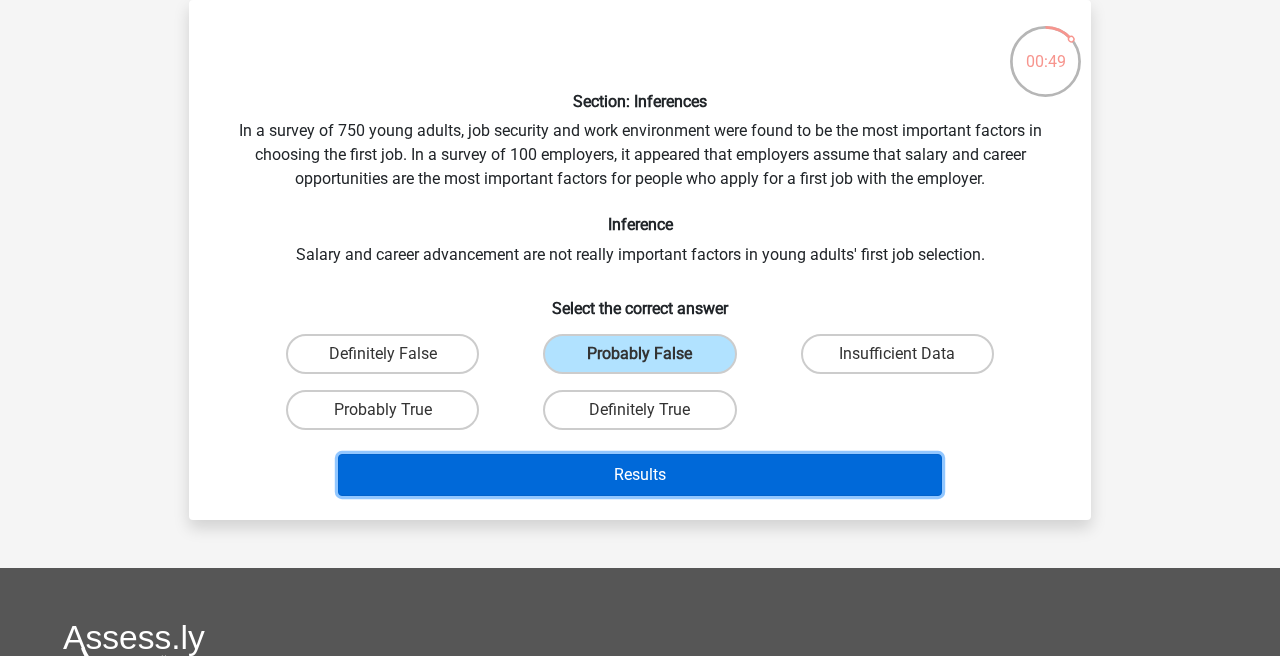 click on "Results" at bounding box center (640, 475) 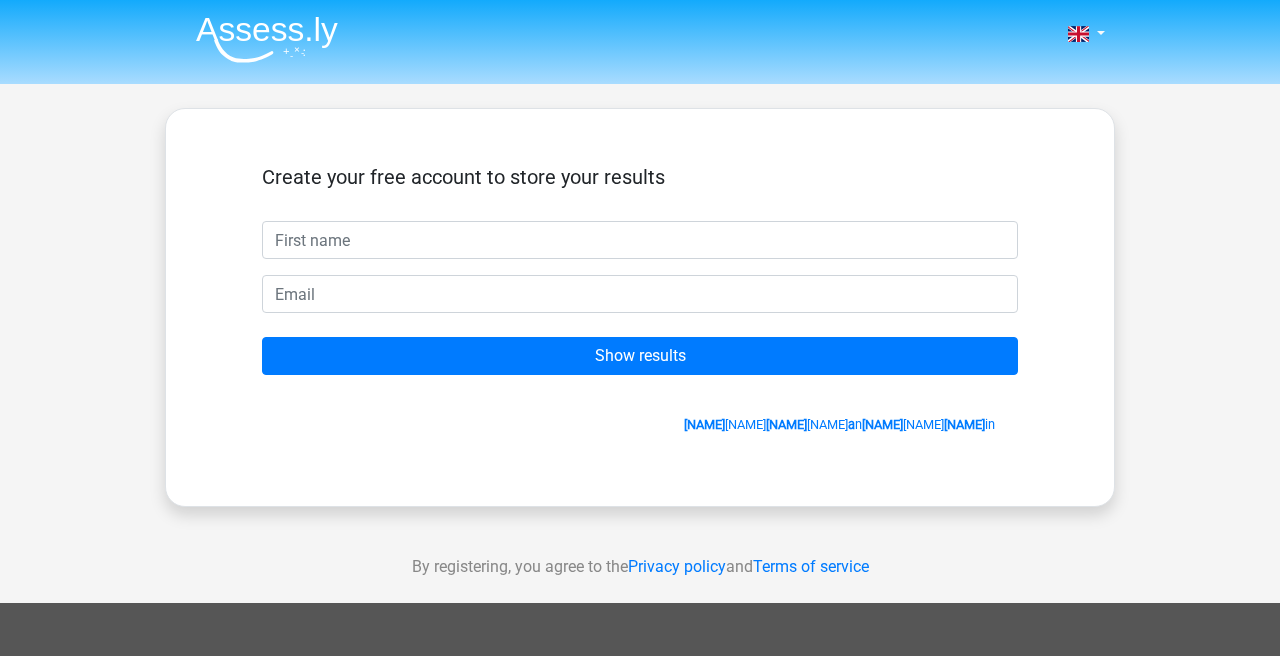 scroll, scrollTop: 0, scrollLeft: 0, axis: both 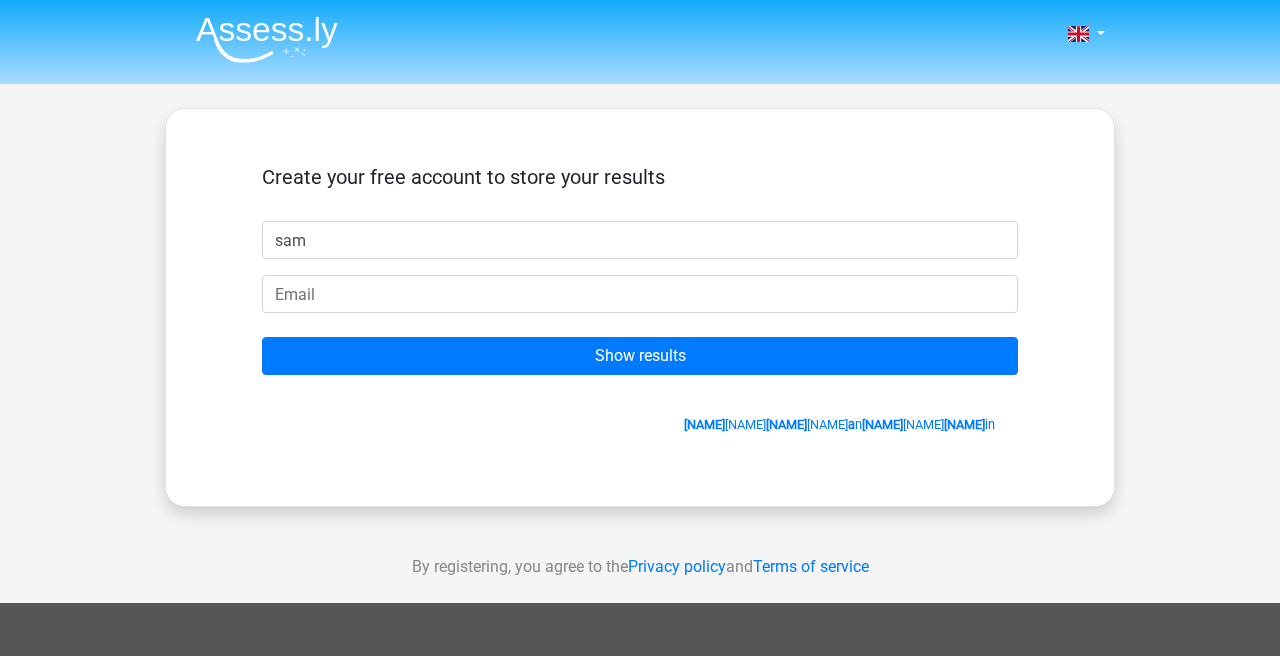 type on "sam" 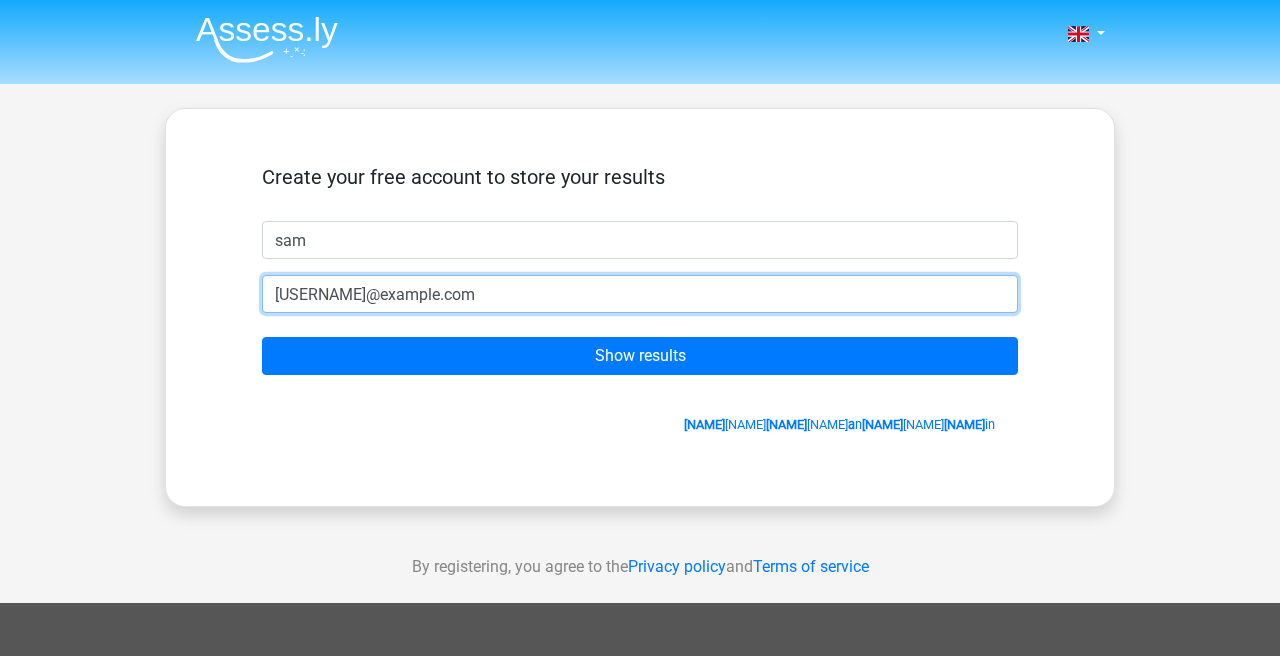 type on "[USERNAME]@example.com" 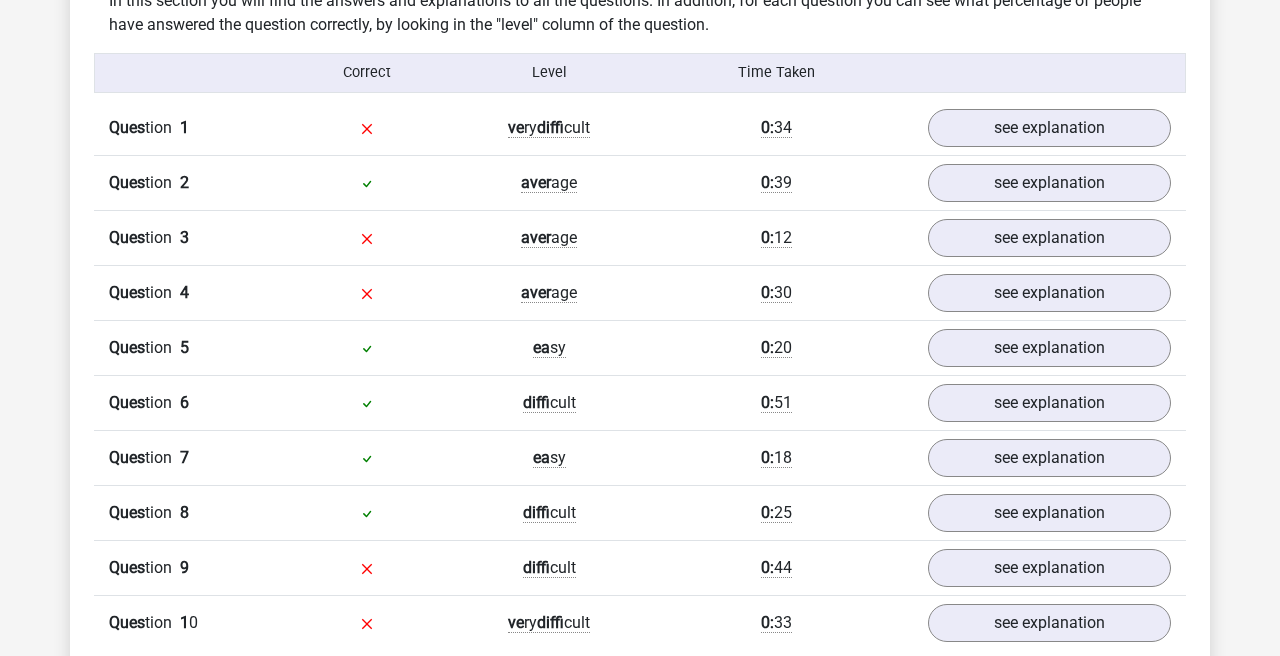 scroll, scrollTop: 1582, scrollLeft: 0, axis: vertical 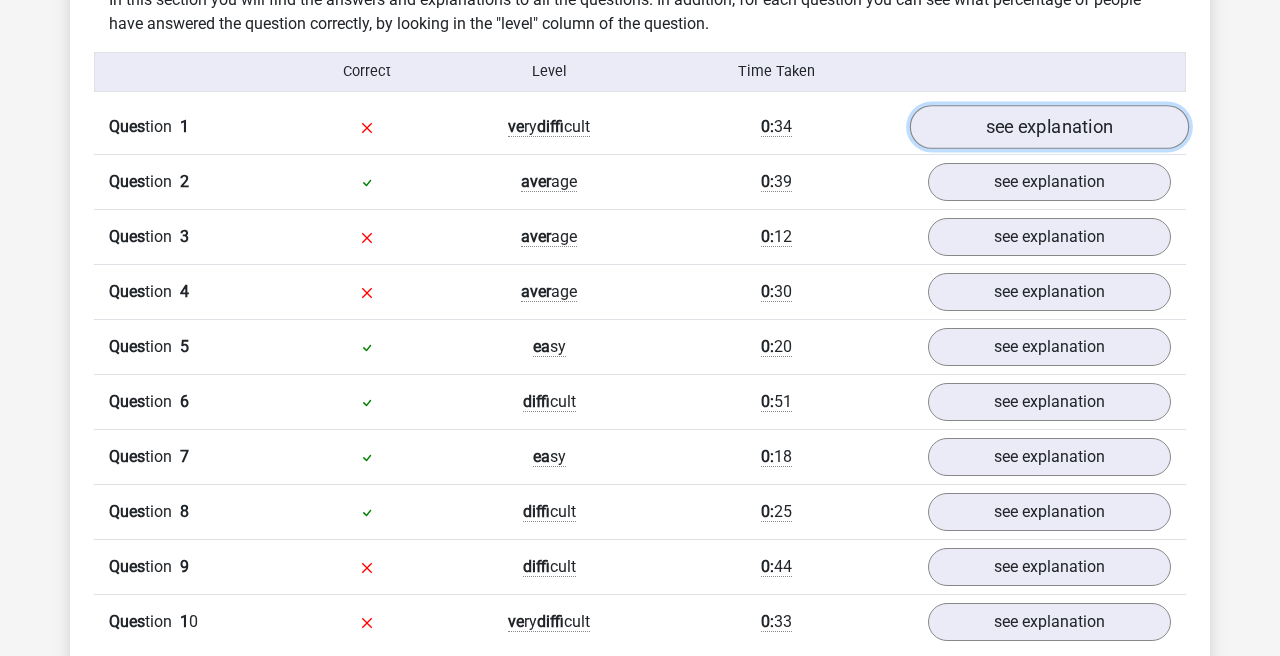 click on "see explanation" at bounding box center (1049, 127) 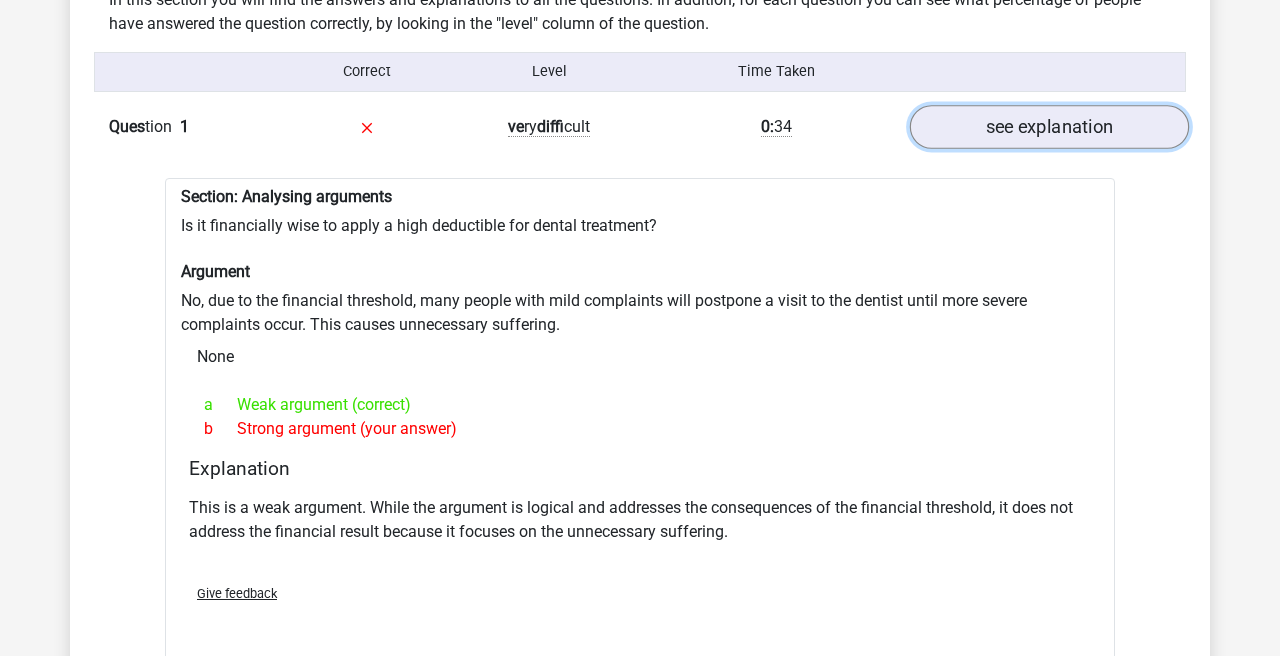 click on "see explanation" at bounding box center (1049, 127) 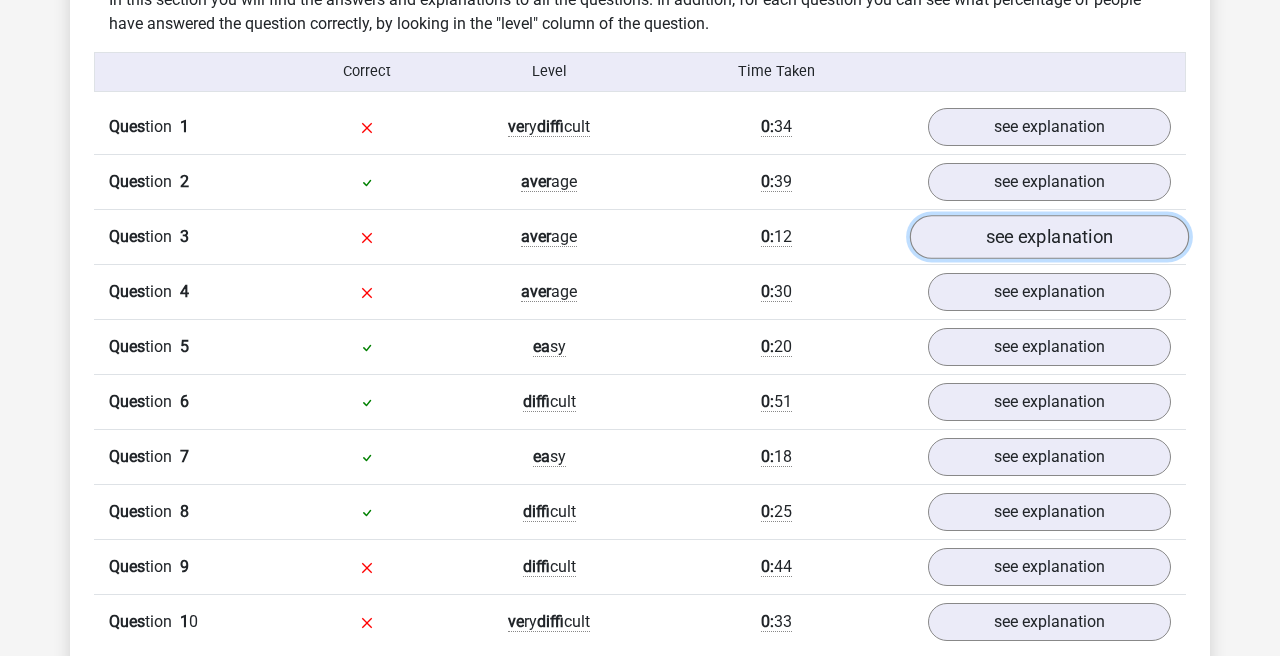 click on "see explanation" at bounding box center [1049, 237] 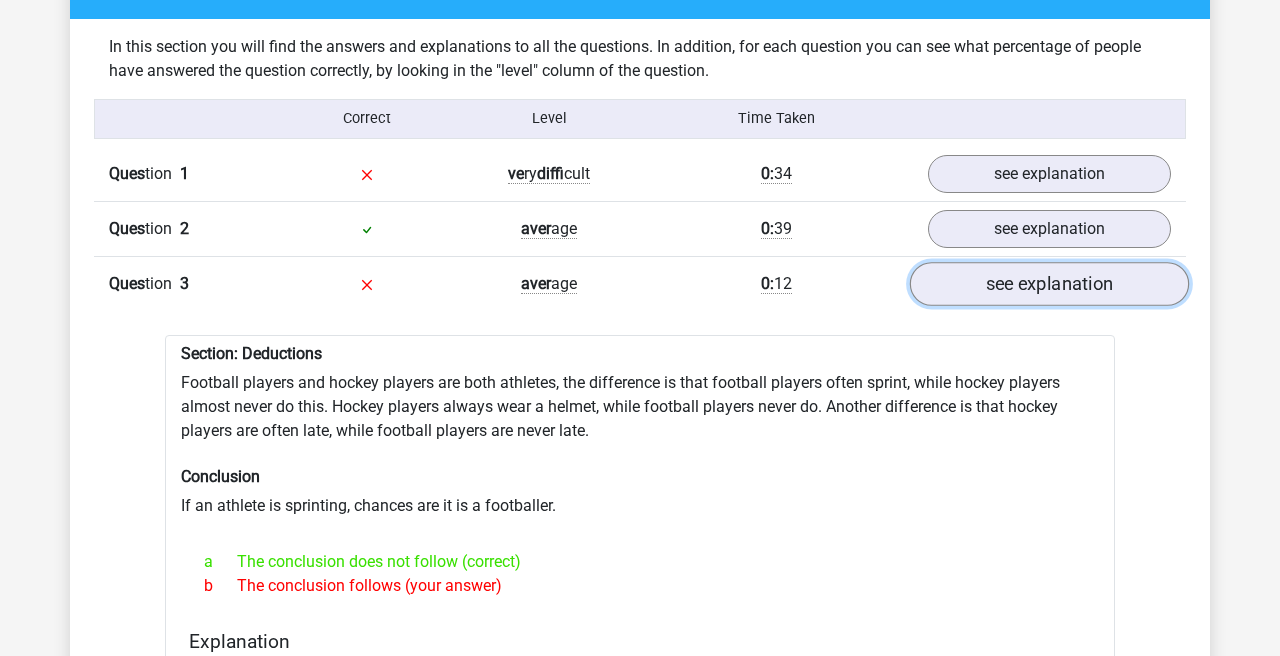 scroll, scrollTop: 1532, scrollLeft: 0, axis: vertical 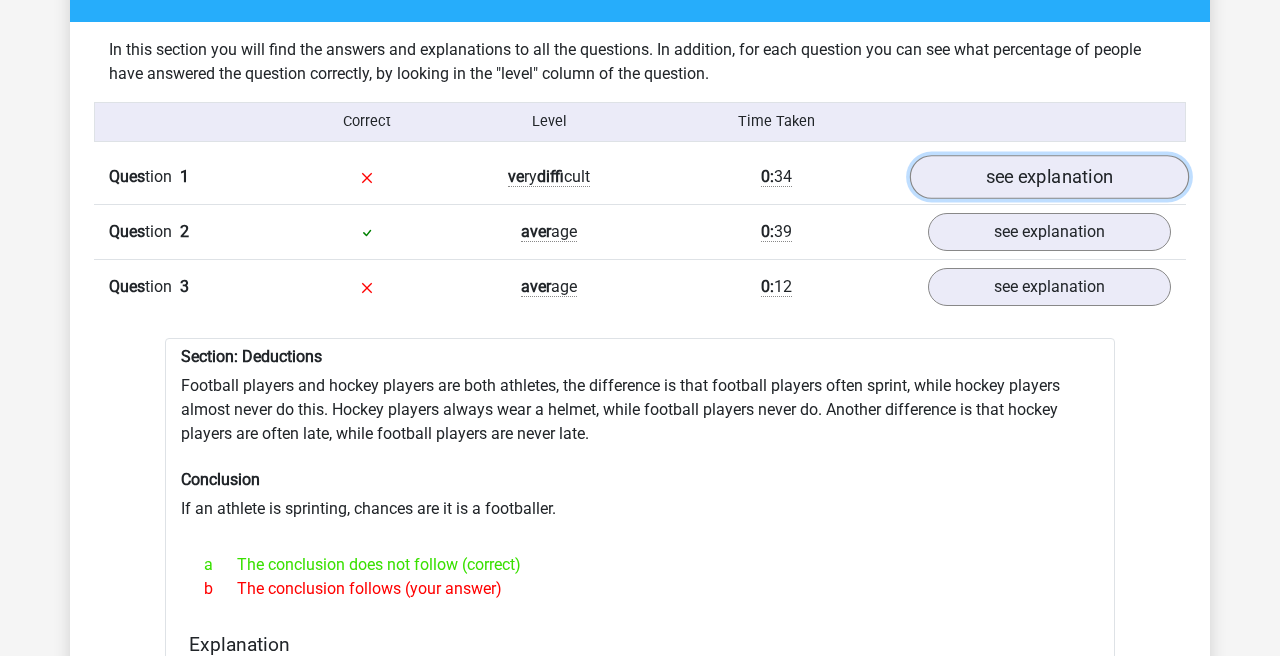 click on "see explanation" at bounding box center [1049, 177] 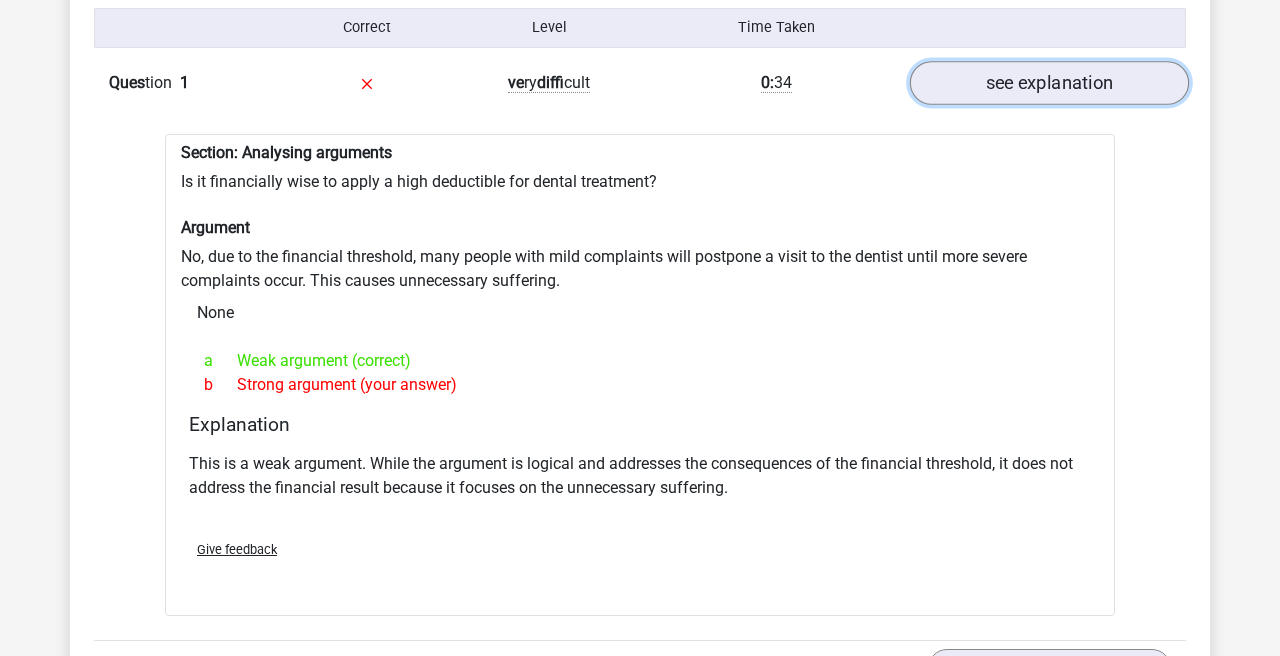 scroll, scrollTop: 1584, scrollLeft: 0, axis: vertical 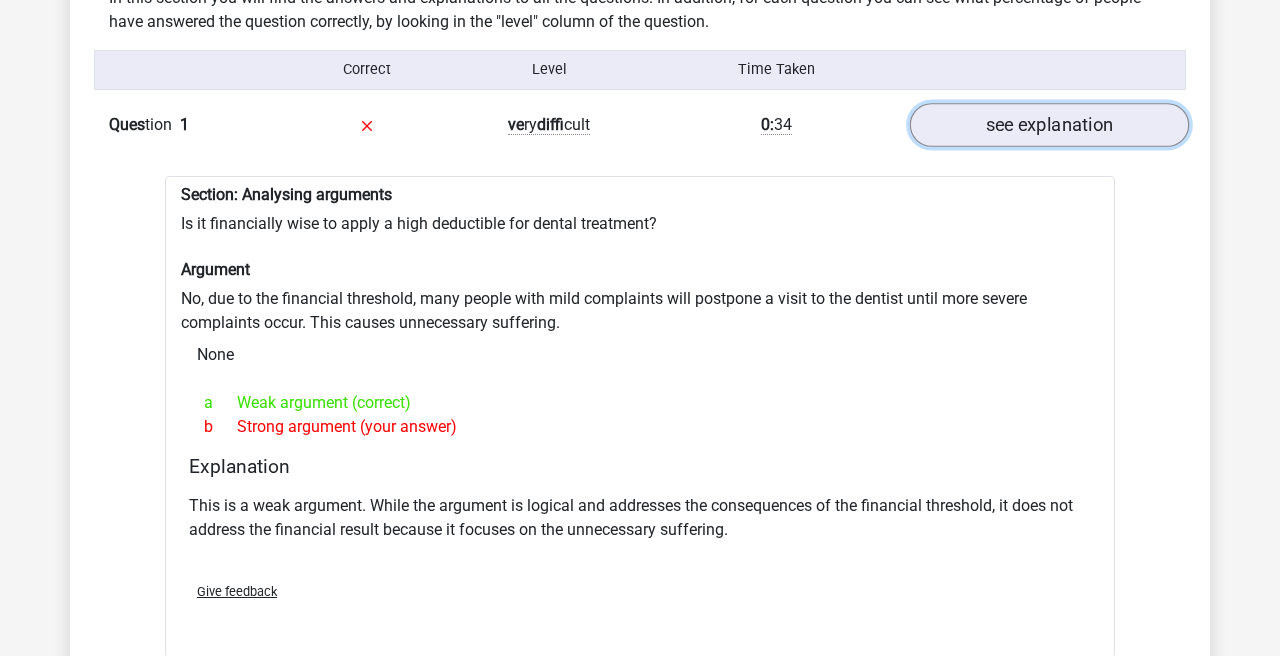 click on "see explanation" at bounding box center (1049, 125) 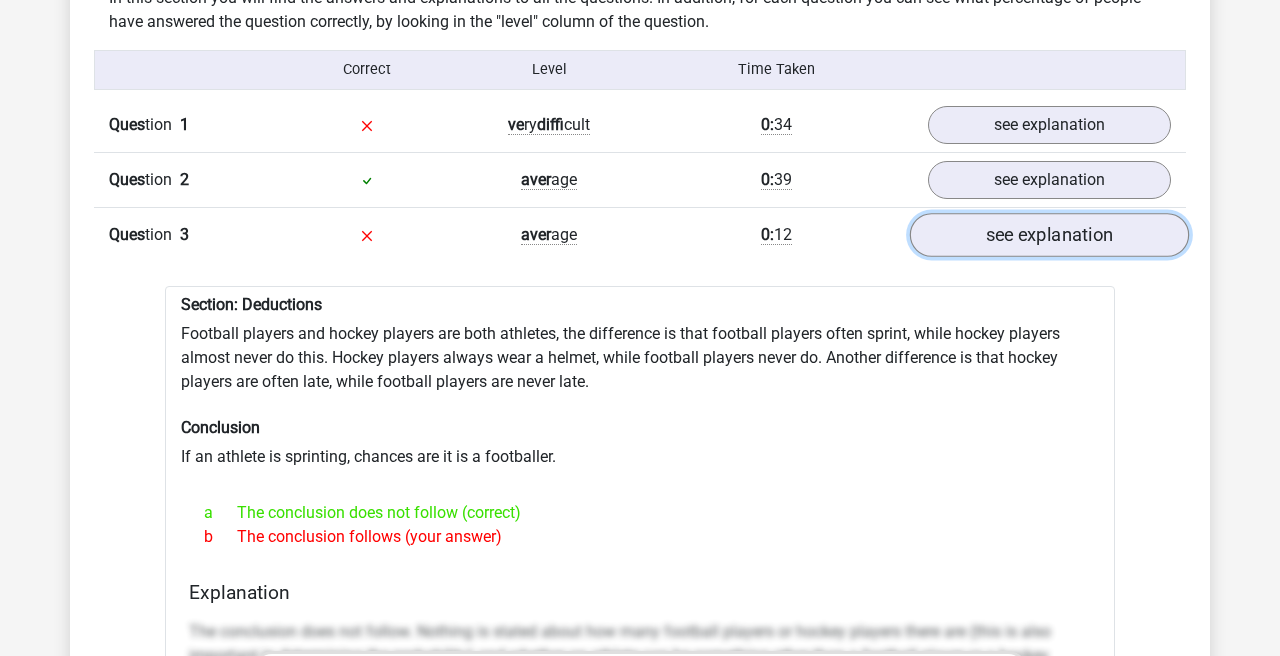click on "see explanation" at bounding box center (1049, 235) 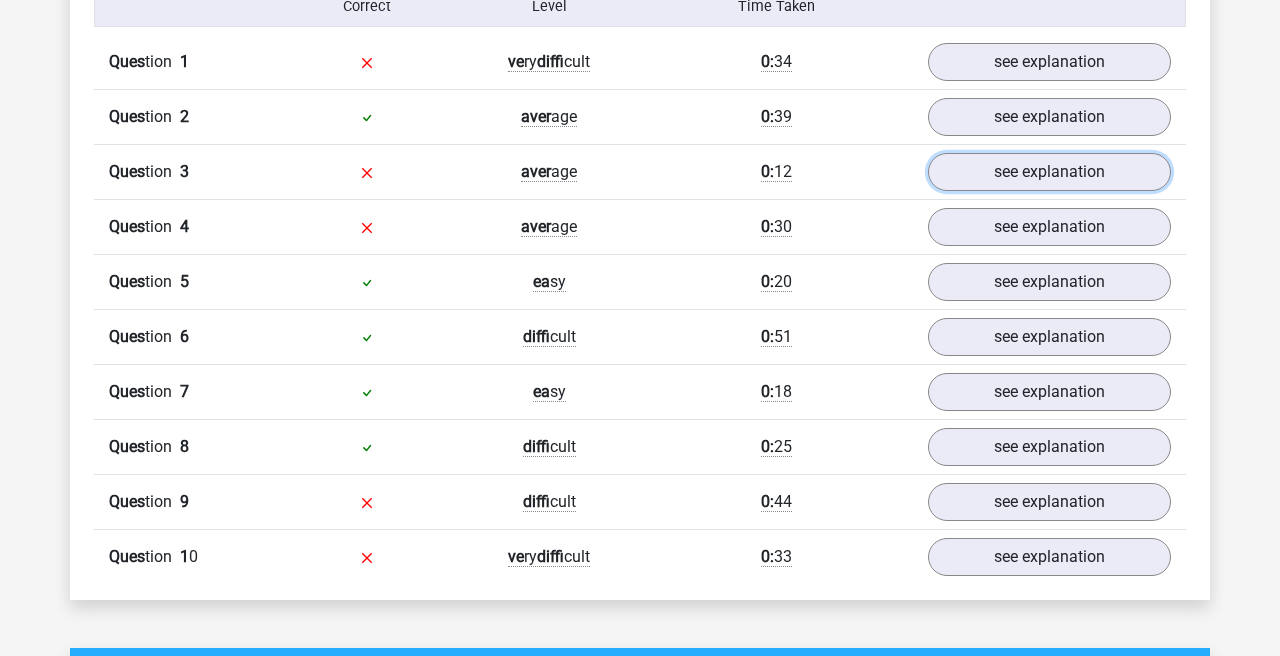 scroll, scrollTop: 1661, scrollLeft: 0, axis: vertical 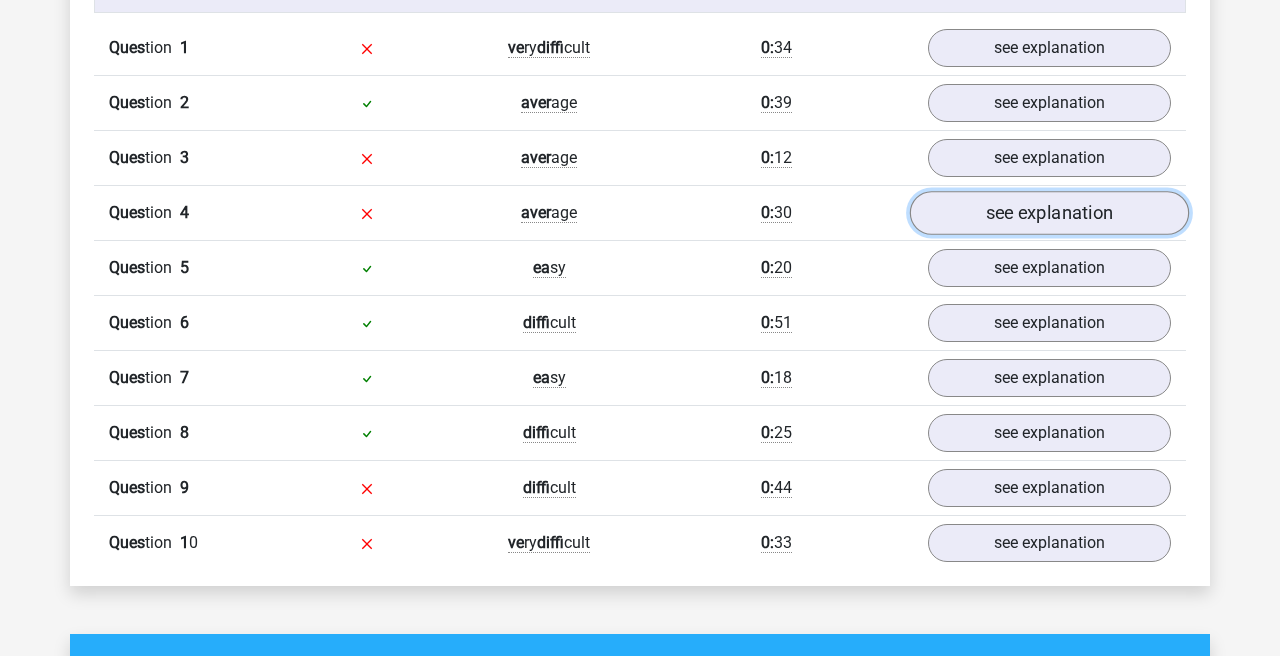 click on "see explanation" at bounding box center (1049, 213) 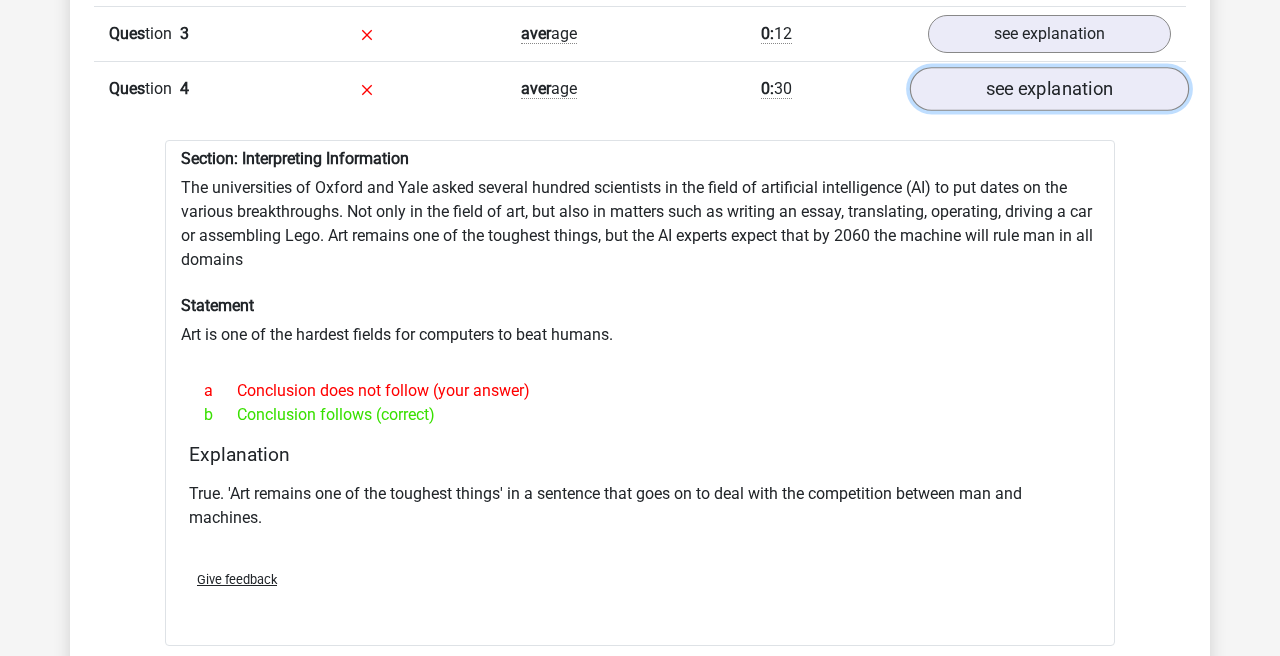 scroll, scrollTop: 1834, scrollLeft: 0, axis: vertical 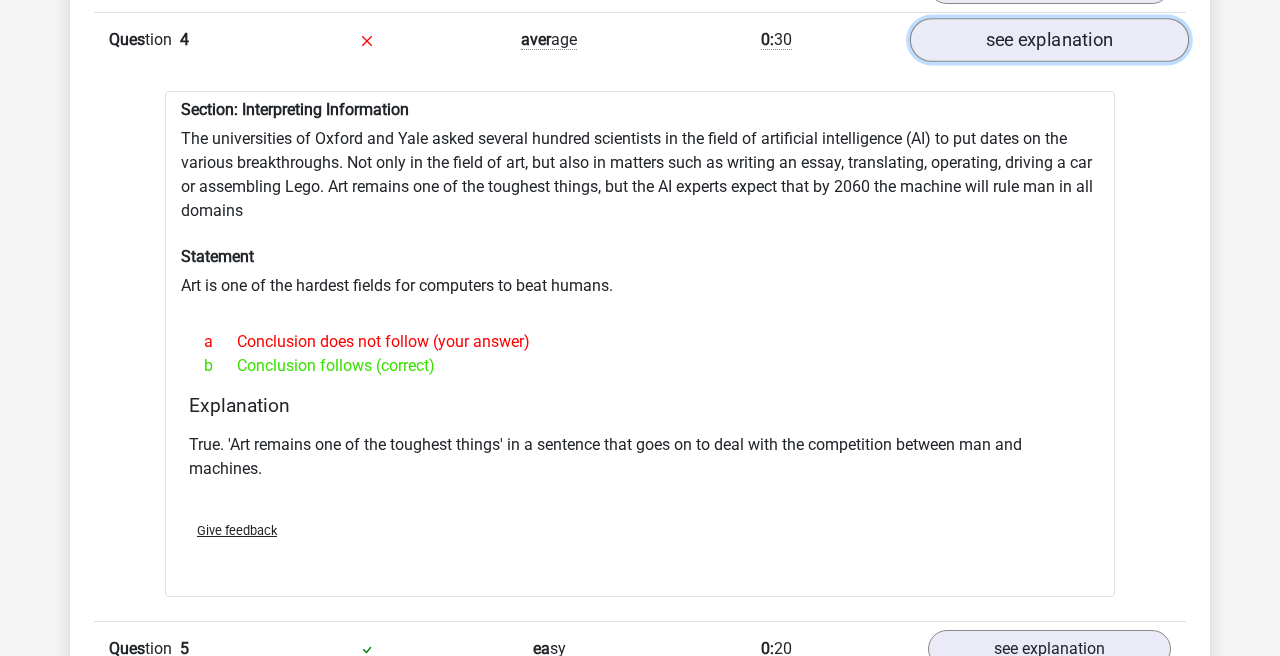 click on "see explanation" at bounding box center [1049, 40] 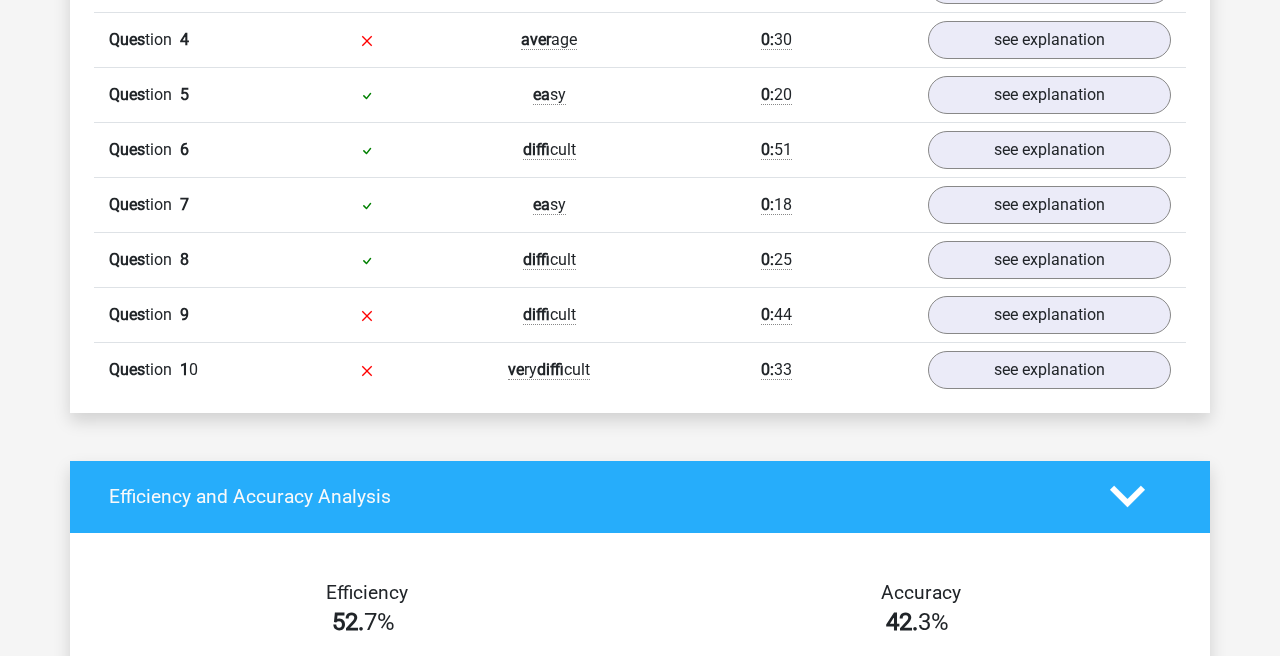 click on "Ques tion
9
diffi cult
0: 44
see explanation" at bounding box center [640, 314] 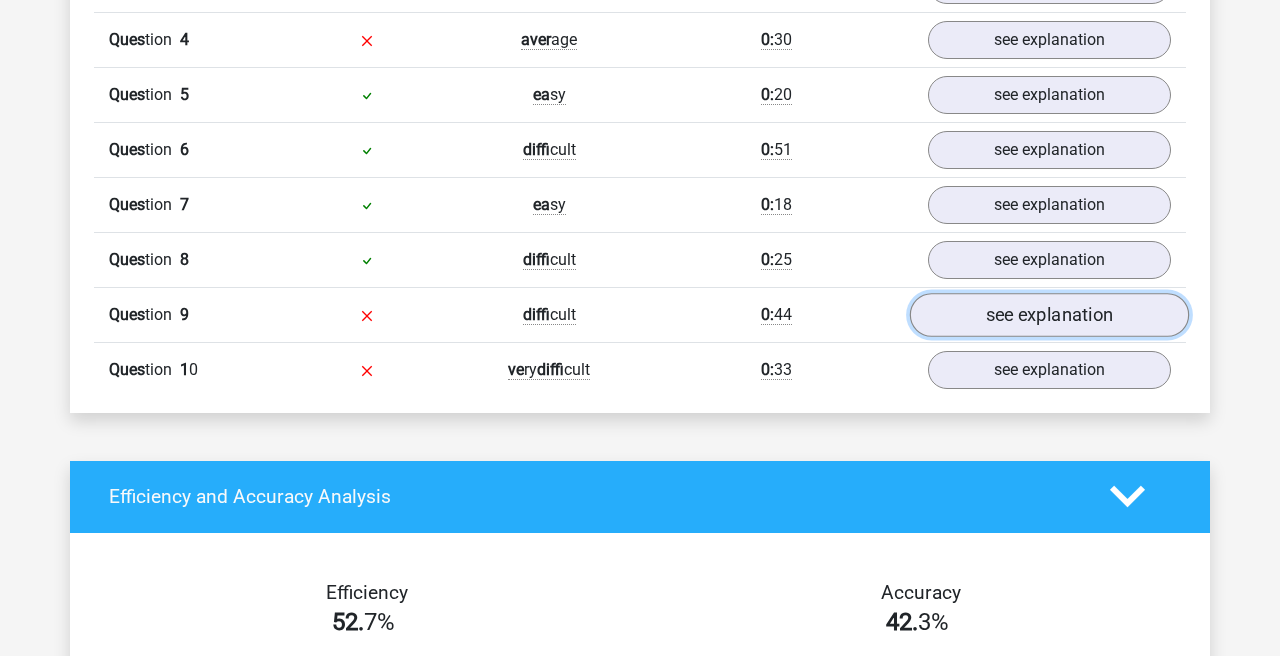 click on "see explanation" at bounding box center [1049, 315] 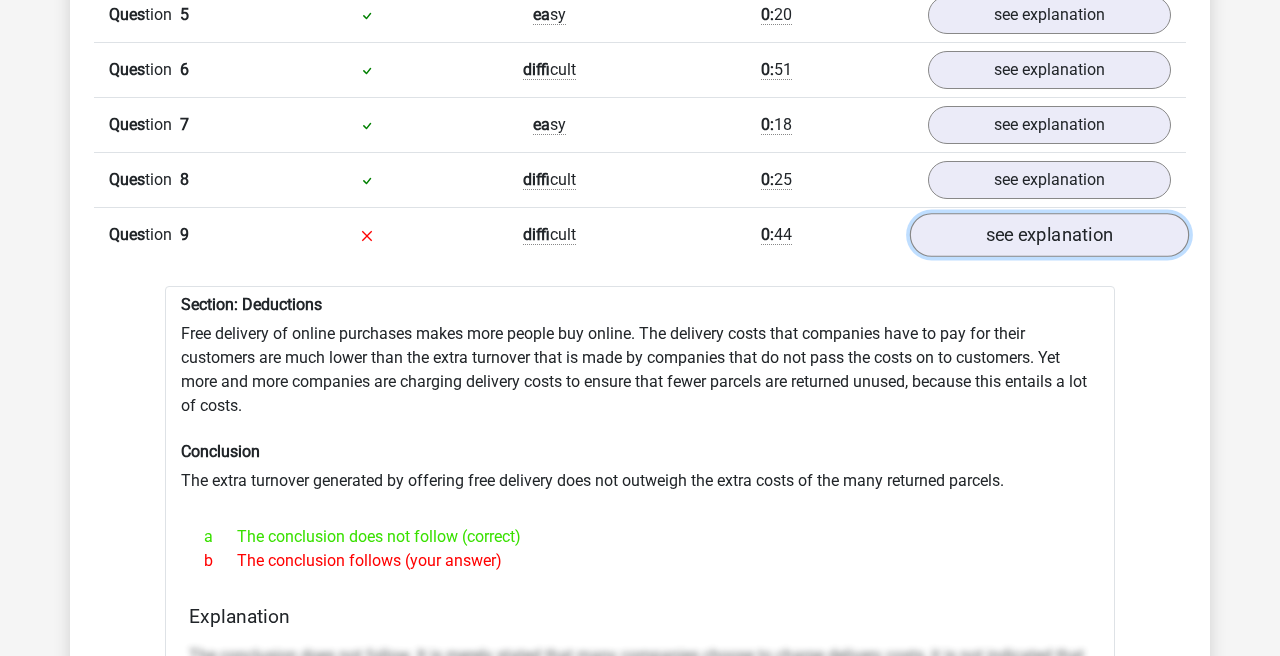 scroll, scrollTop: 1916, scrollLeft: 0, axis: vertical 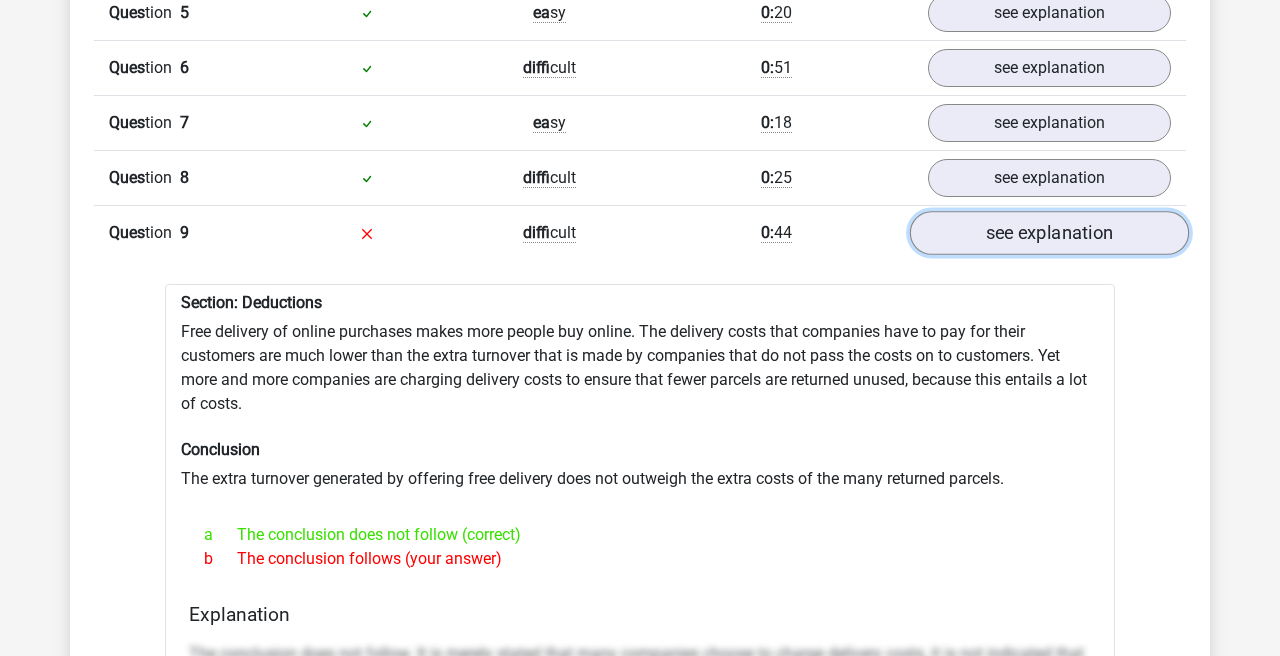 click on "see explanation" at bounding box center [1049, 233] 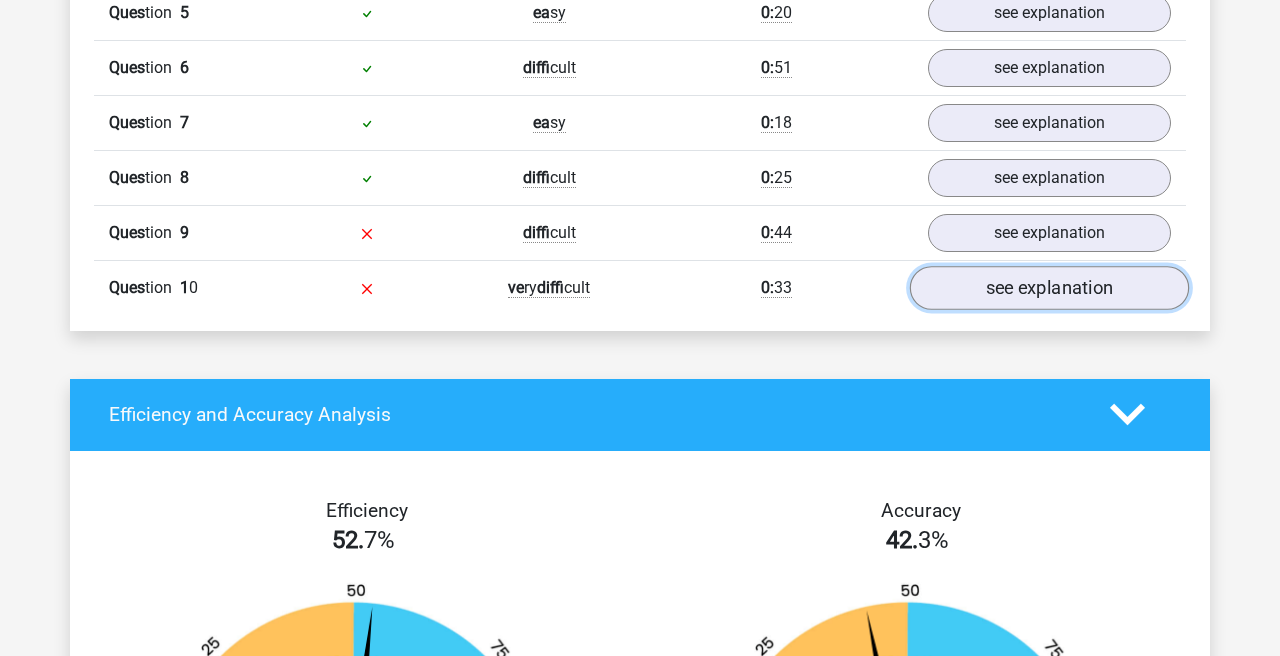 click on "see explanation" at bounding box center [1049, 288] 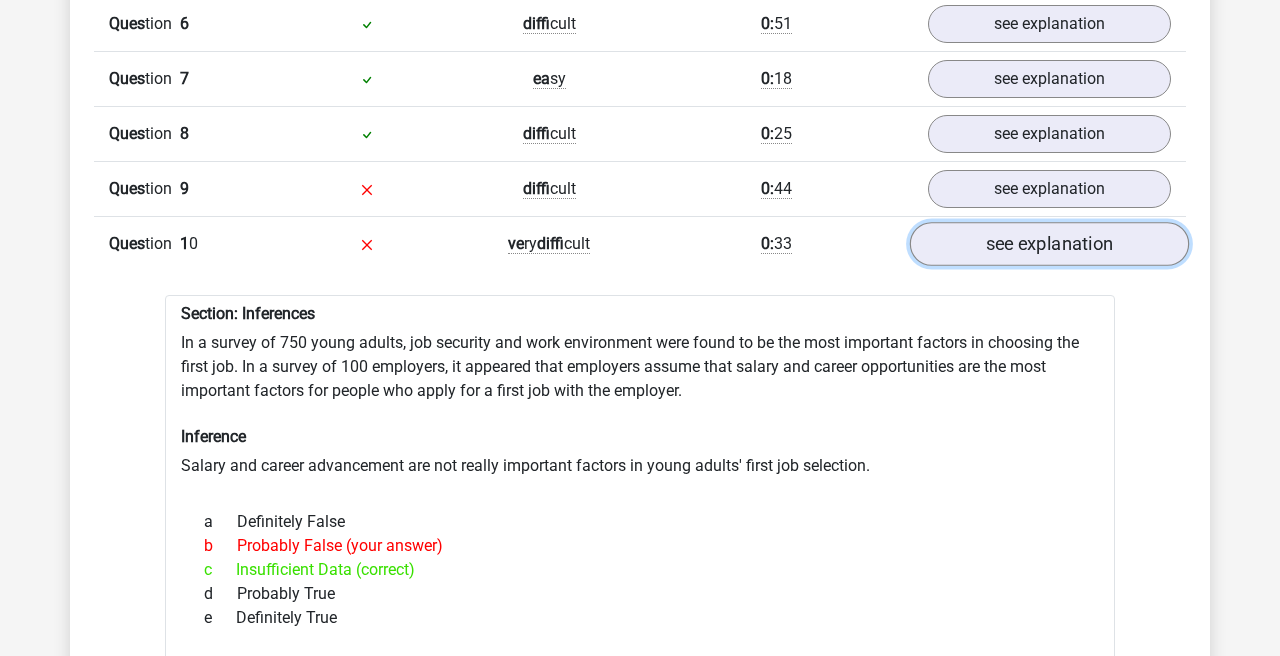 scroll, scrollTop: 1974, scrollLeft: 0, axis: vertical 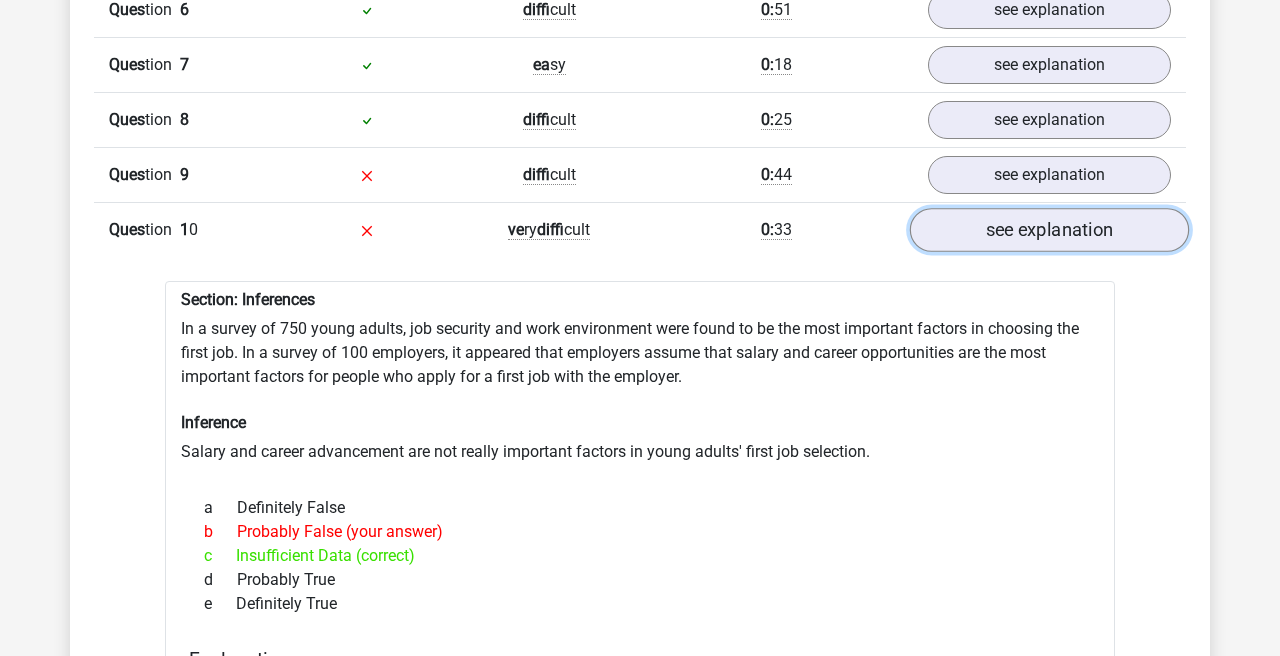 click on "see explanation" at bounding box center [1049, 230] 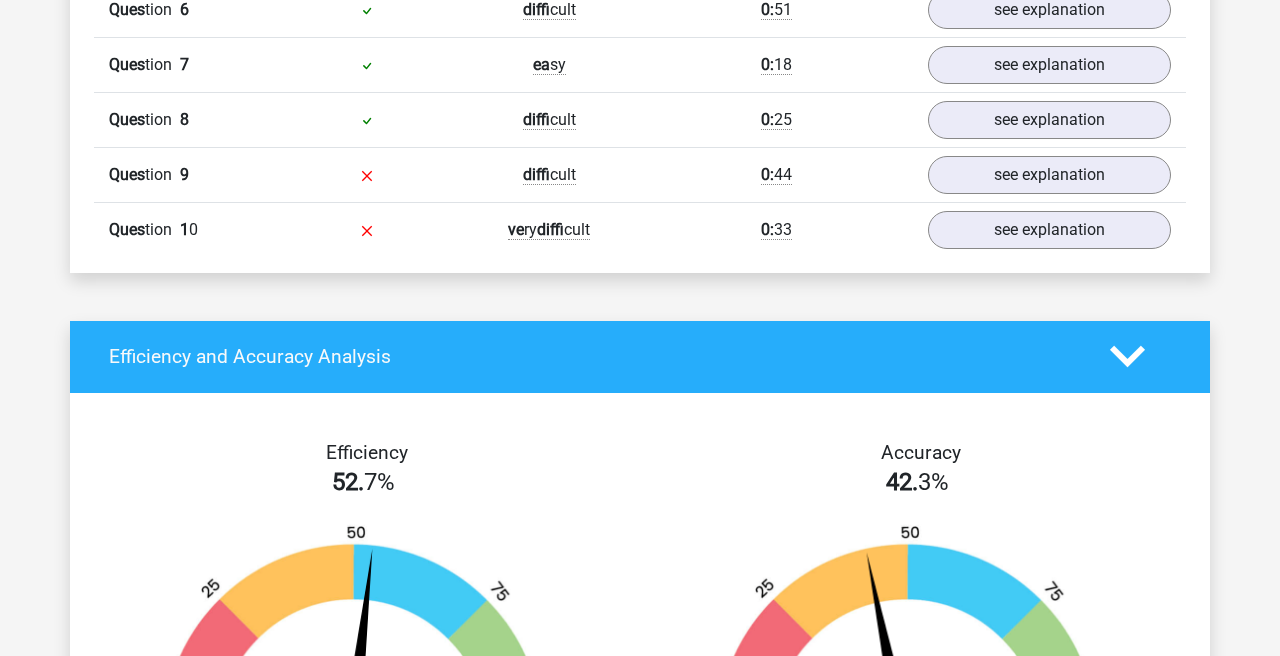 click on "G o   p r e m i u m
s a m
sambercovici 1@gmail.com
G" at bounding box center [640, 149] 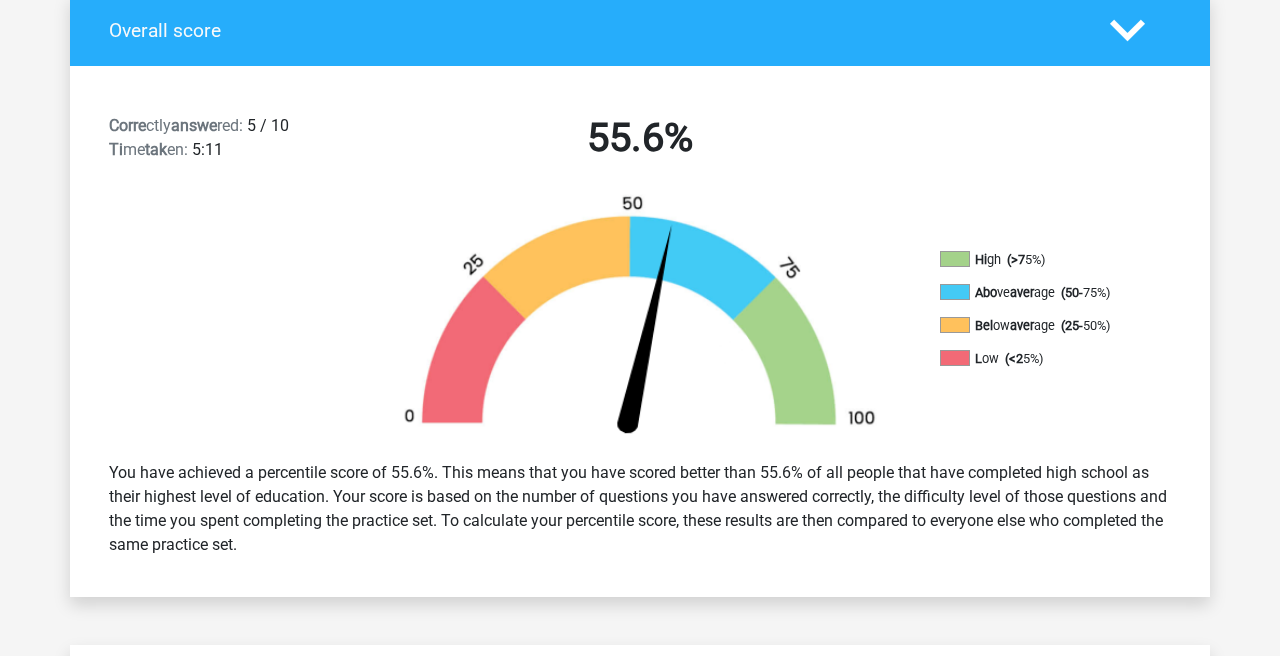 scroll, scrollTop: 0, scrollLeft: 0, axis: both 